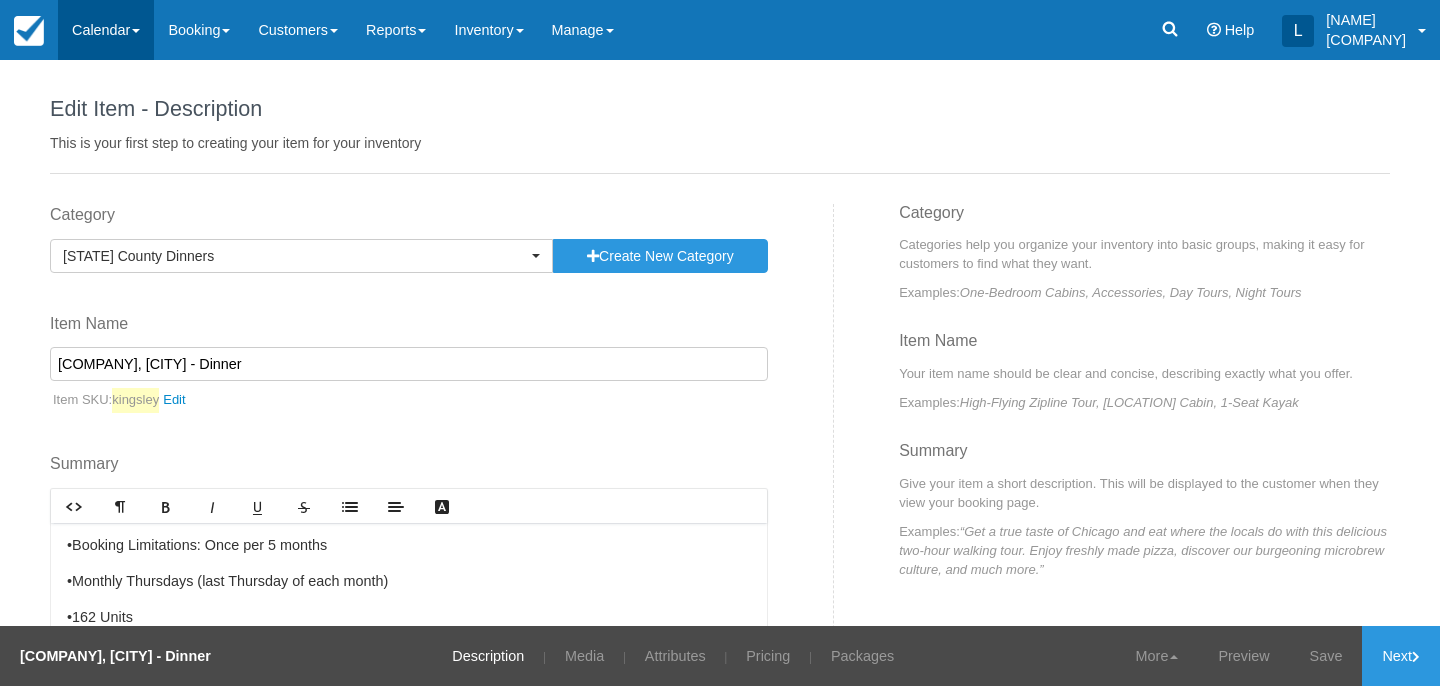 scroll, scrollTop: 0, scrollLeft: 0, axis: both 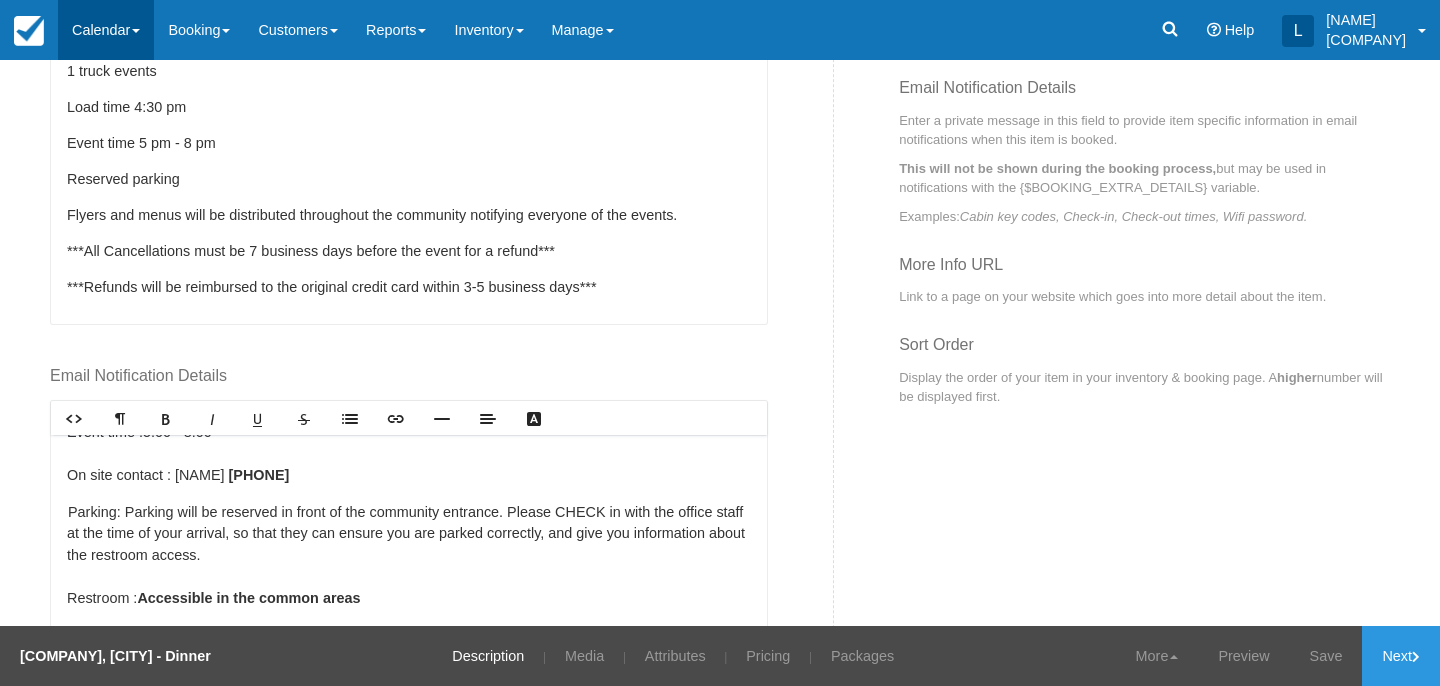 click on "Calendar" at bounding box center (106, 30) 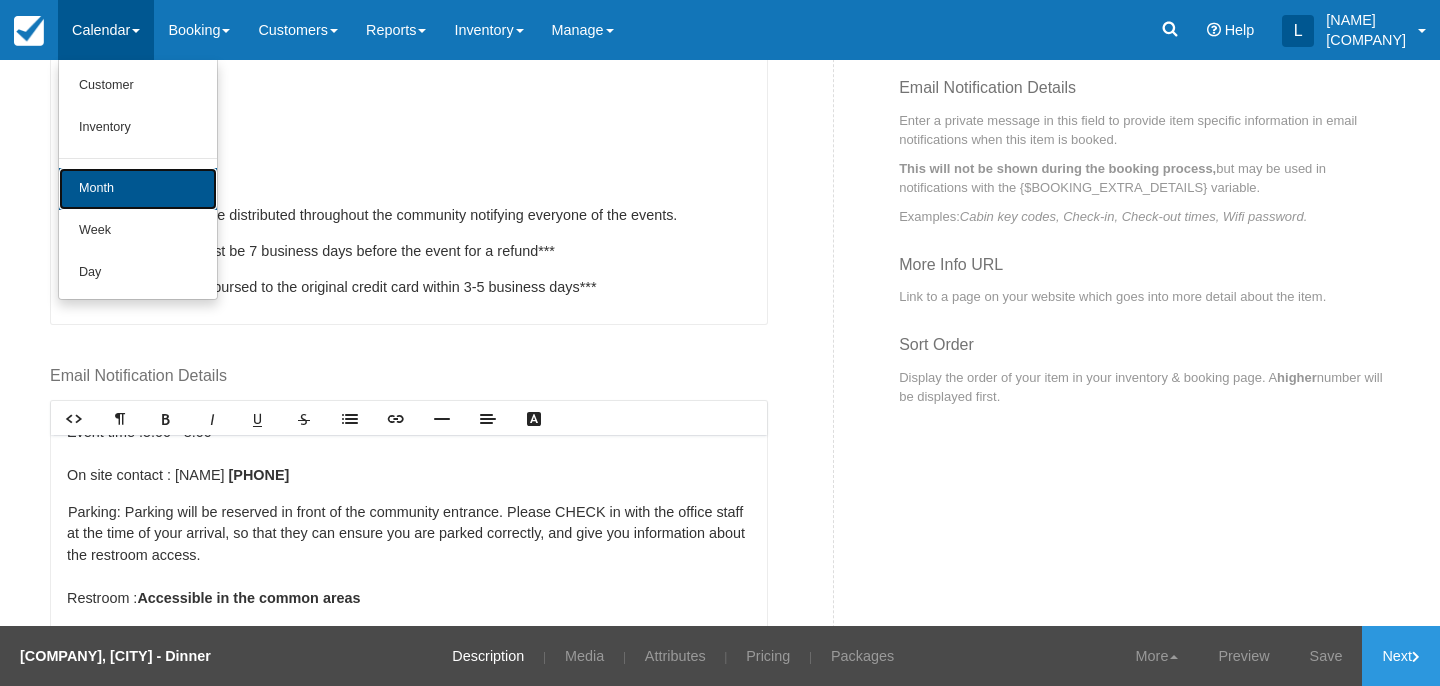 click on "Month" at bounding box center (138, 189) 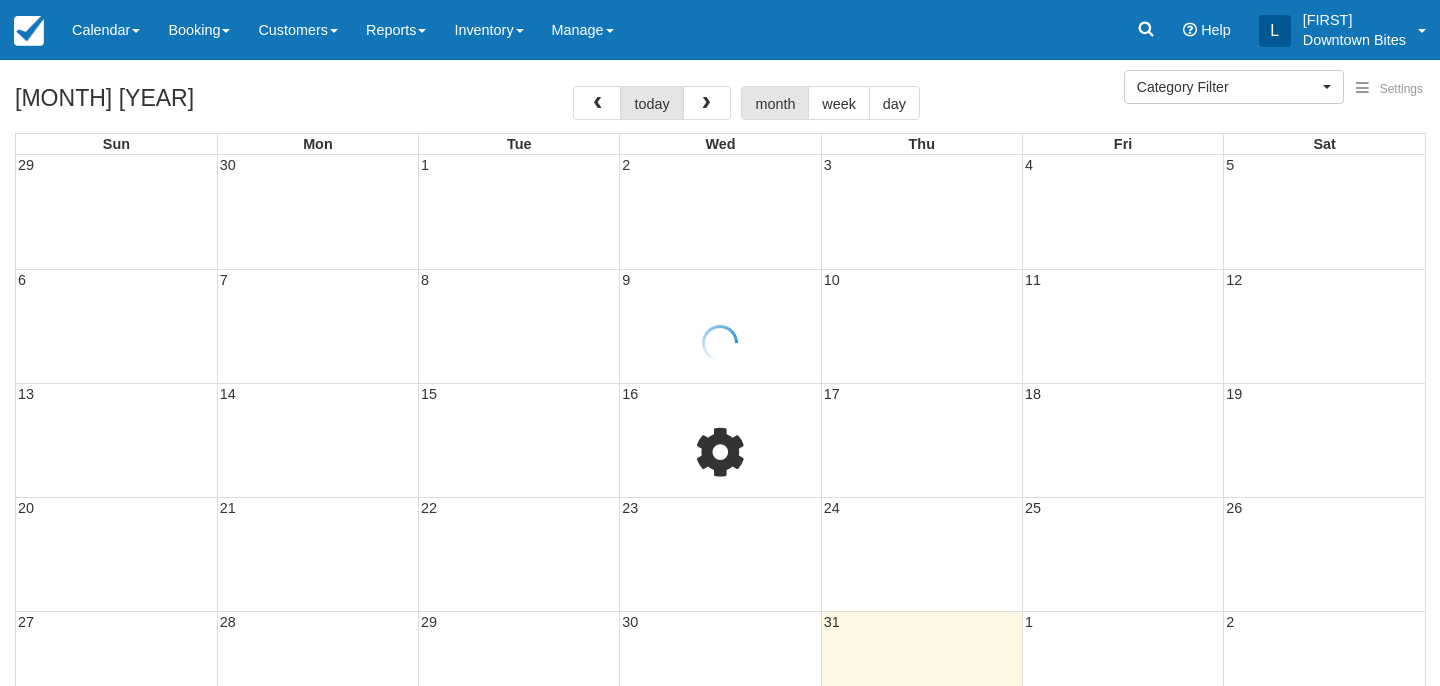 select 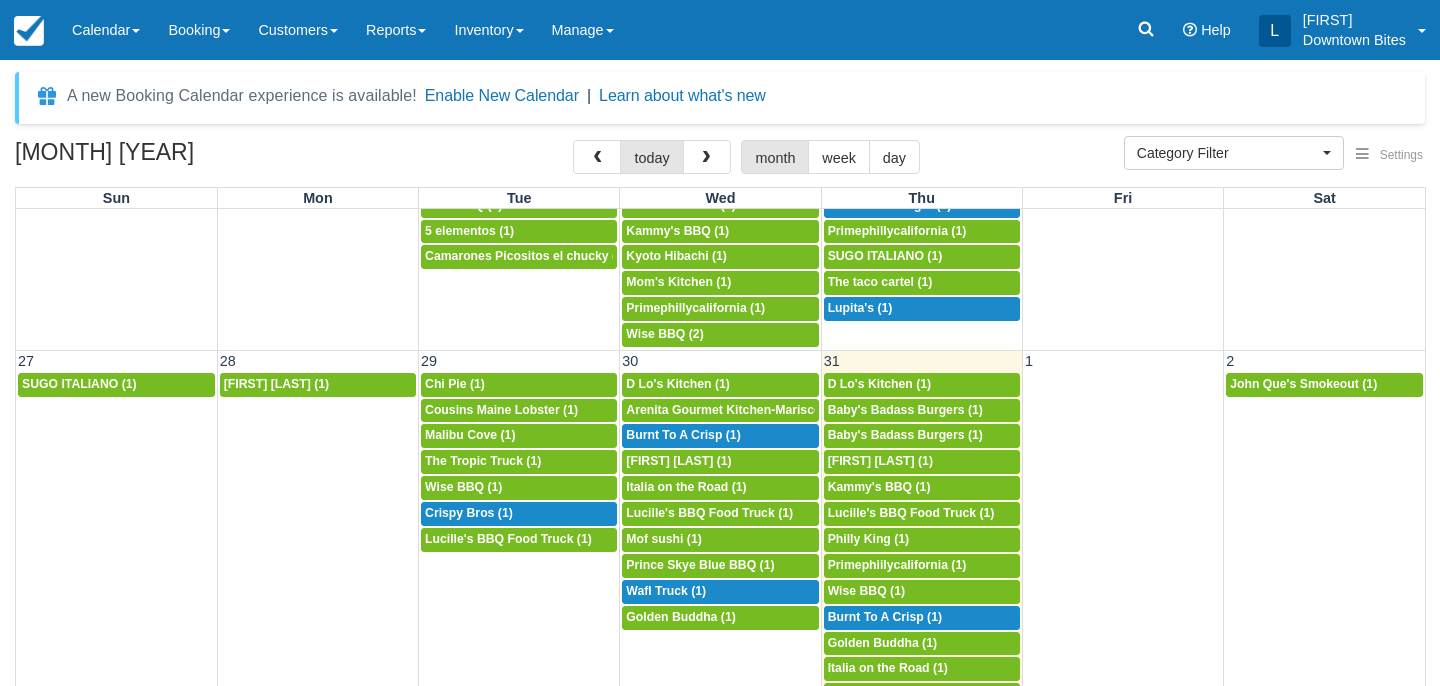 scroll, scrollTop: 1242, scrollLeft: 0, axis: vertical 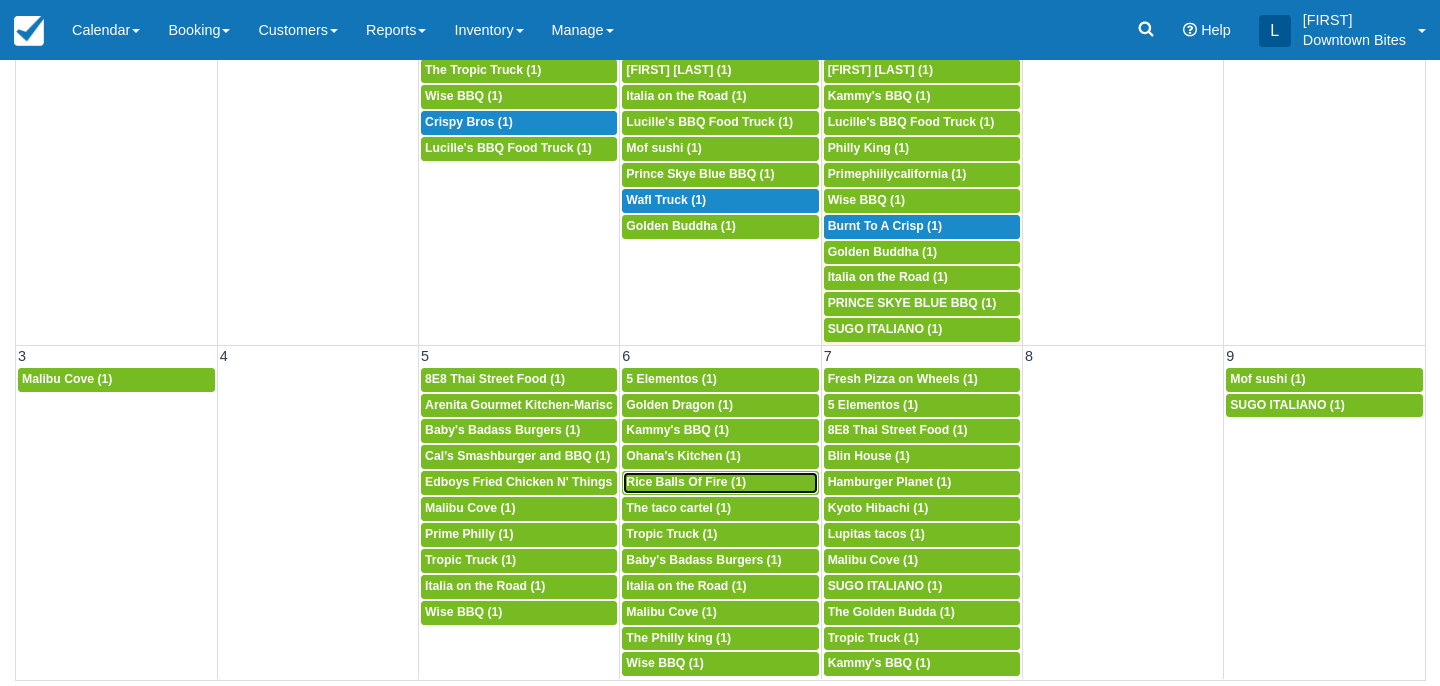 click on "Rice Balls Of Fire (1)" at bounding box center [686, 482] 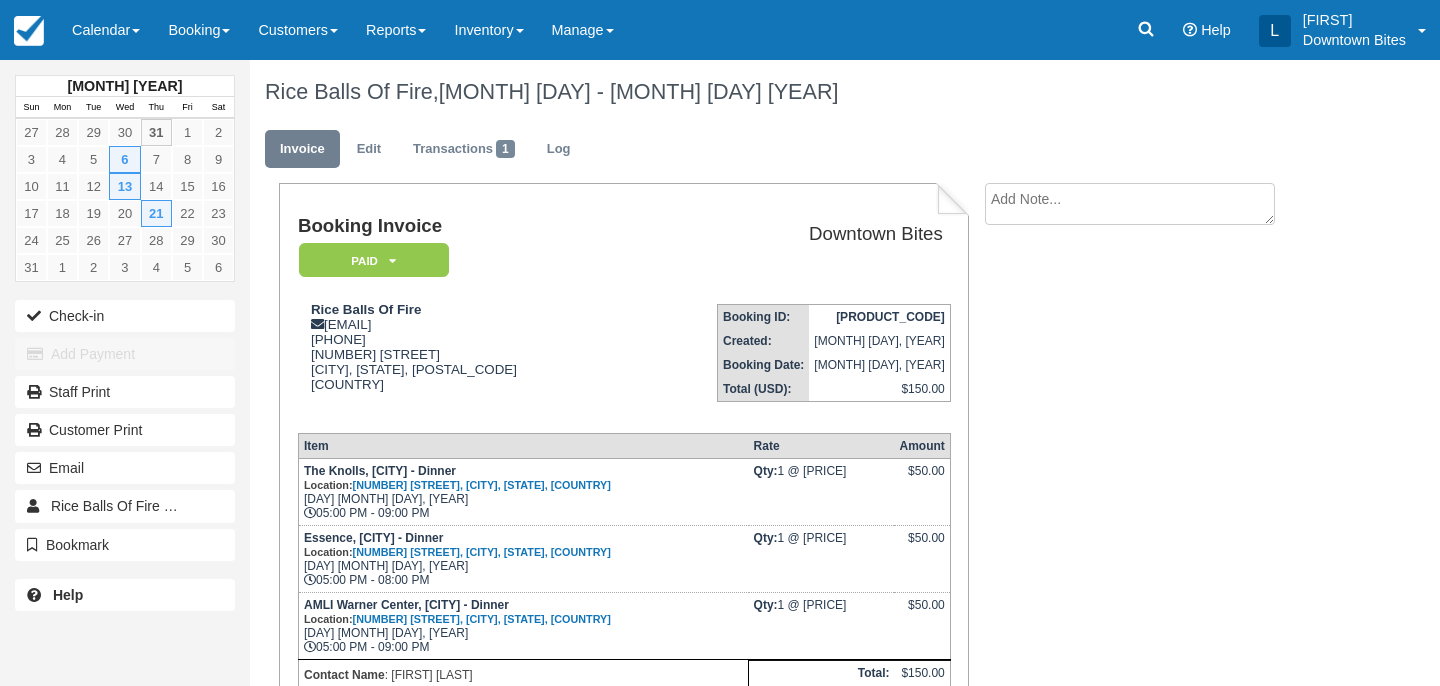 scroll, scrollTop: 0, scrollLeft: 0, axis: both 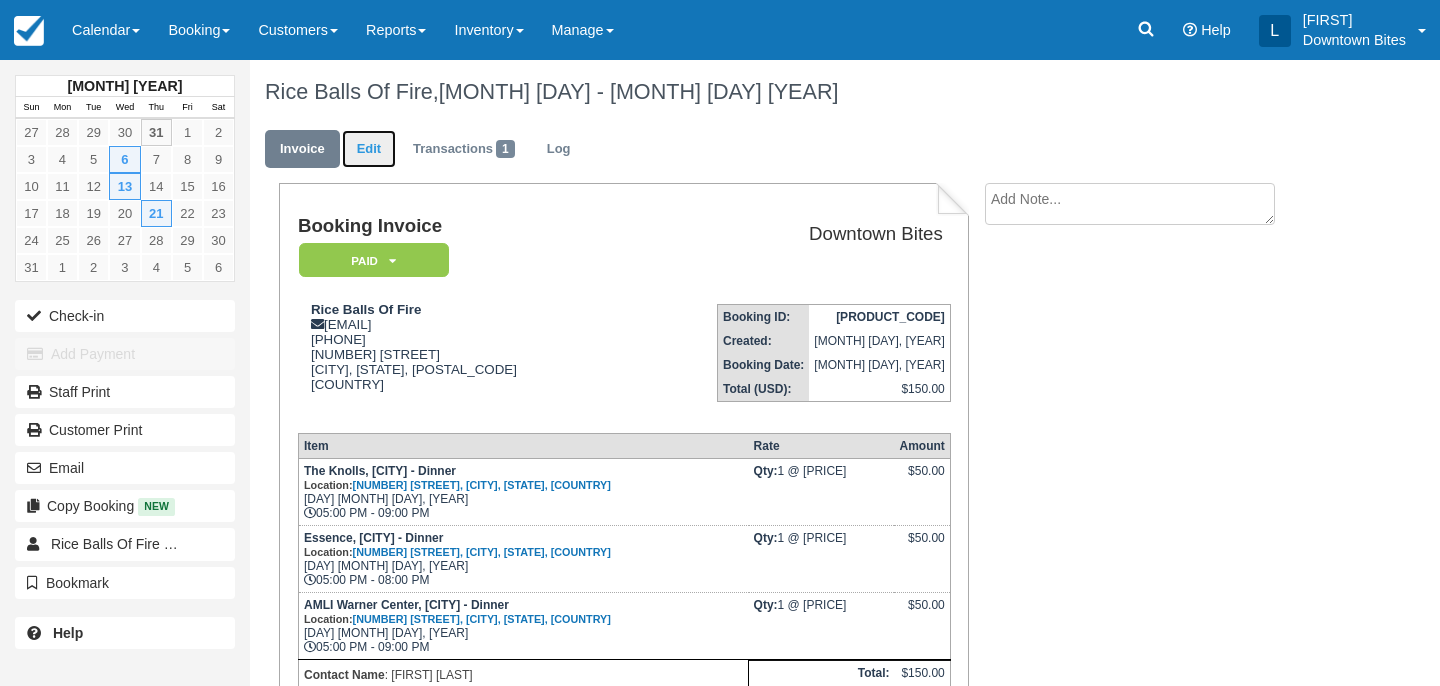 click on "Edit" at bounding box center (369, 149) 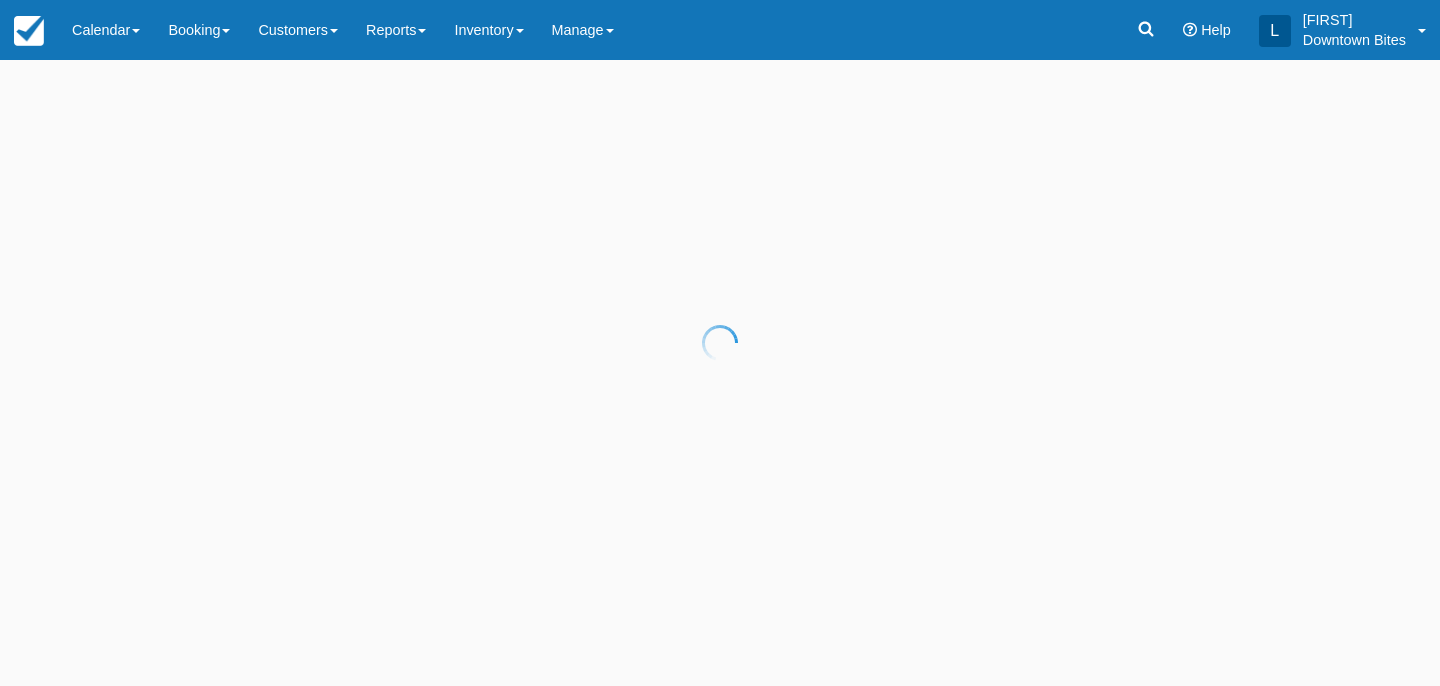scroll, scrollTop: 0, scrollLeft: 0, axis: both 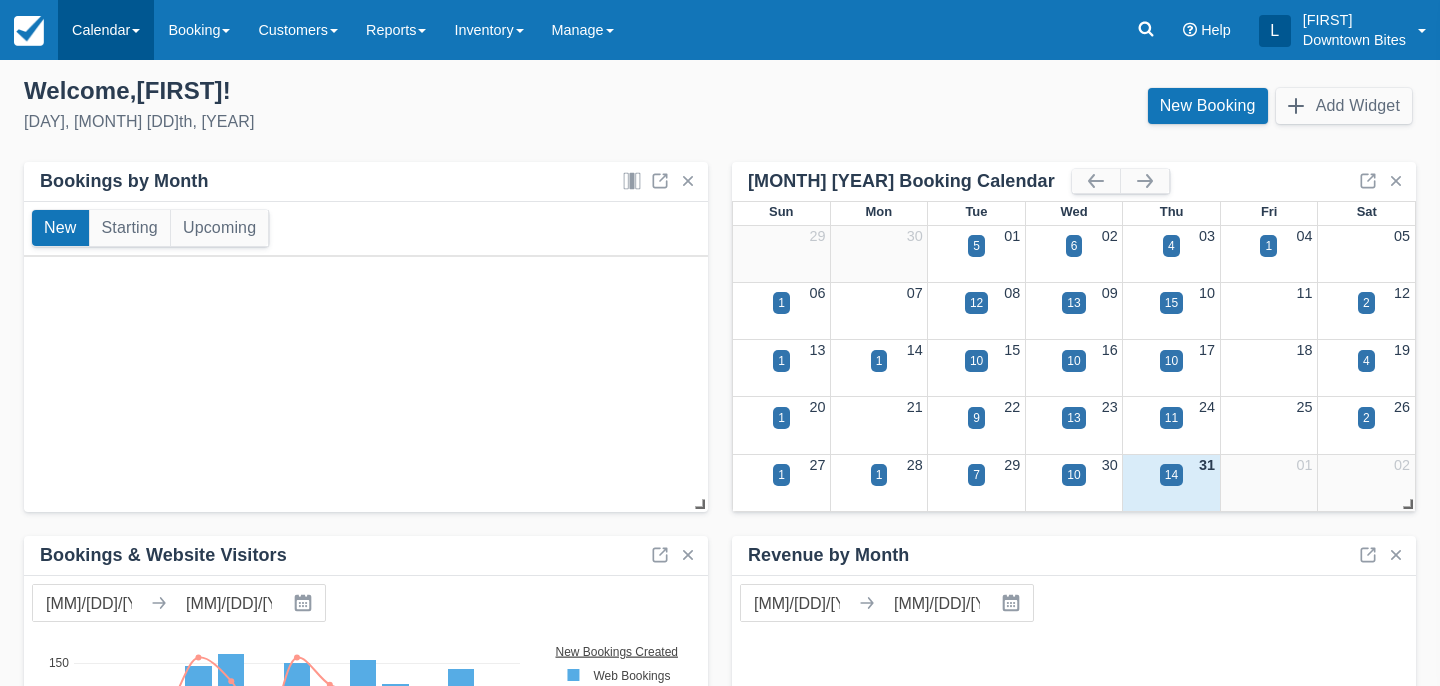 click on "Calendar" at bounding box center (106, 30) 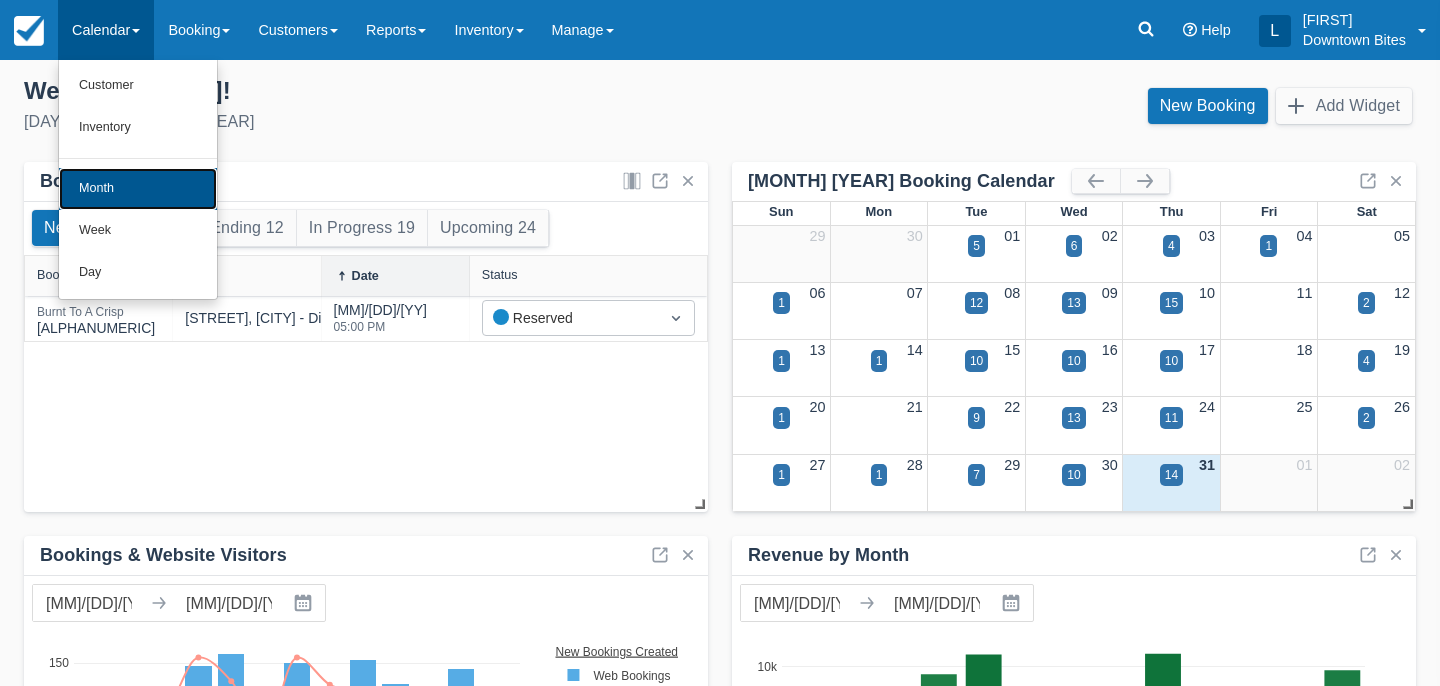 click on "Month" at bounding box center [138, 189] 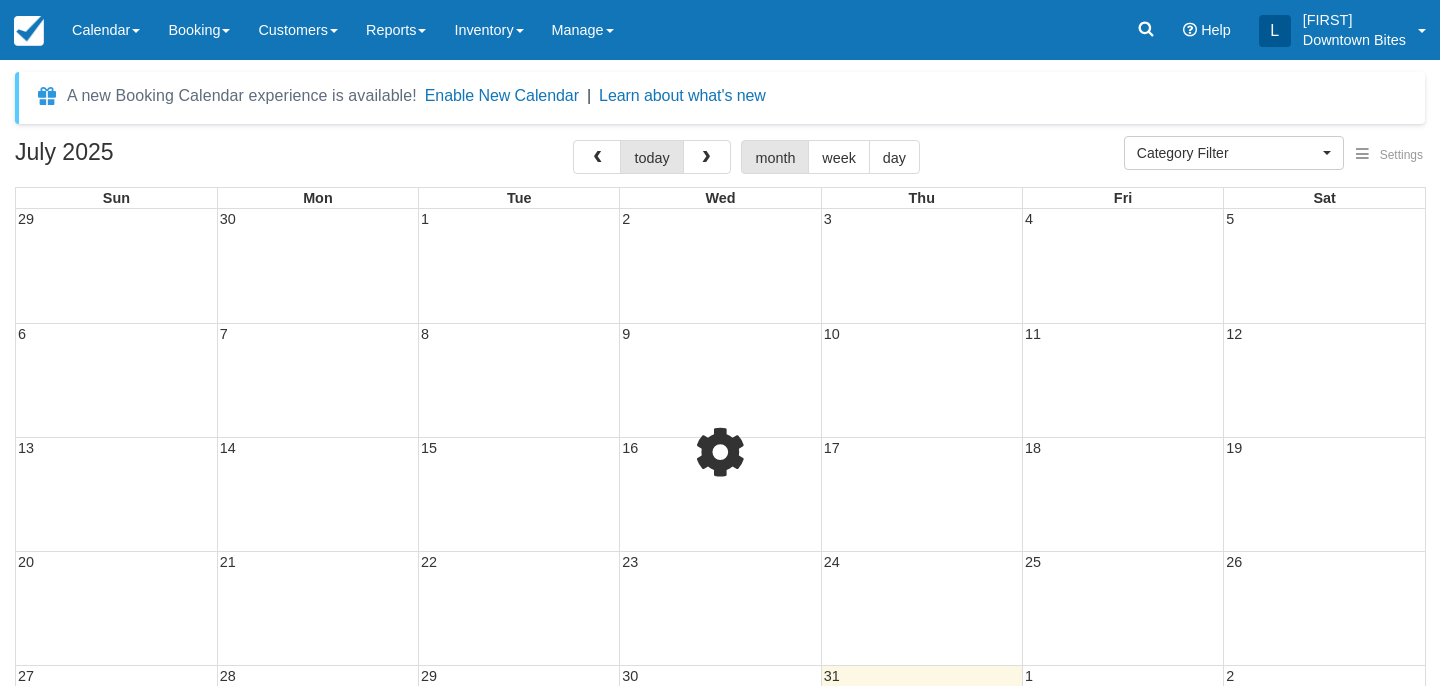select 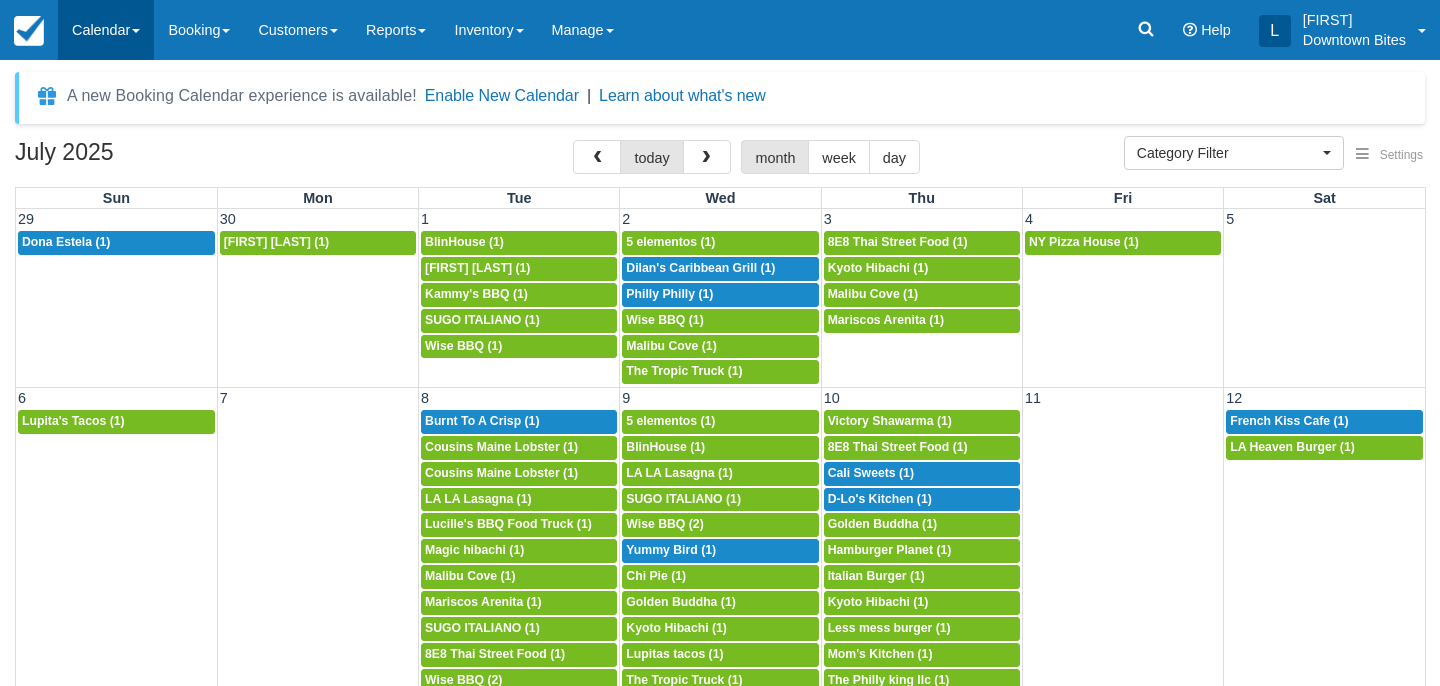 click on "Calendar" at bounding box center (106, 30) 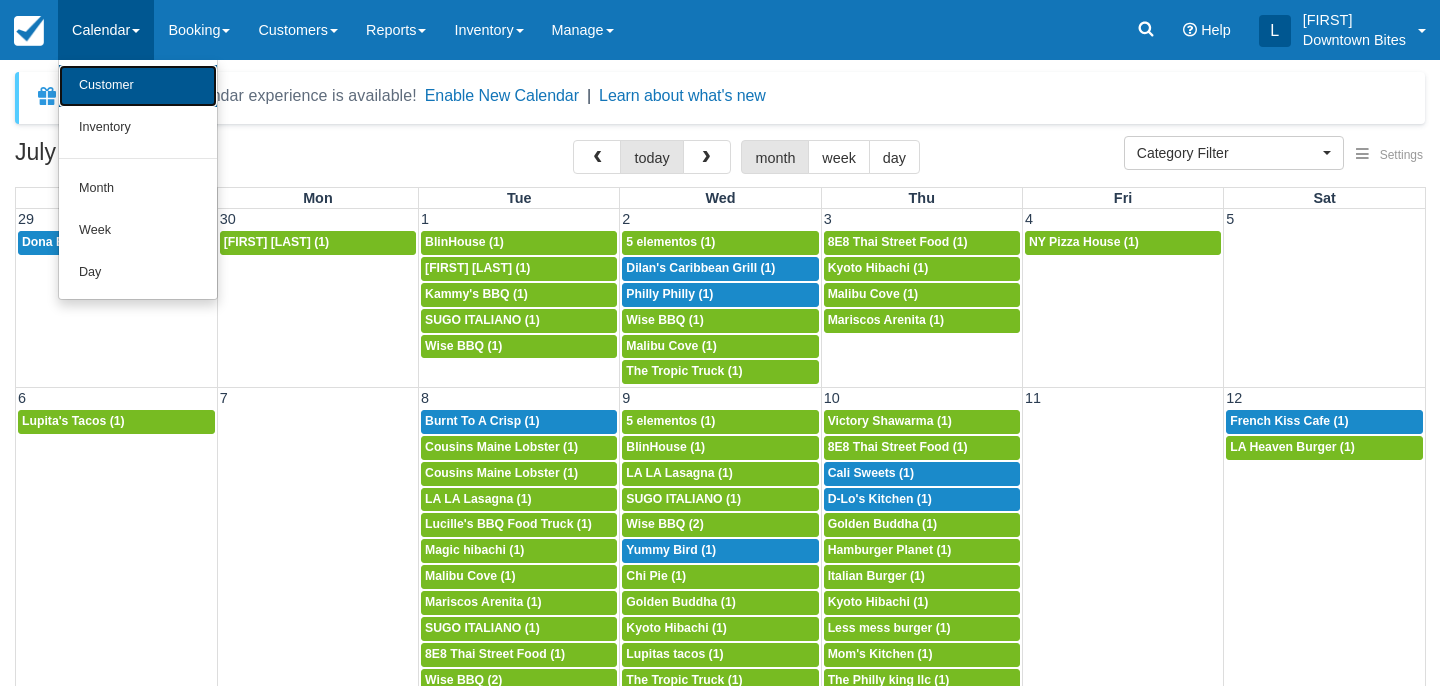 click on "Customer" at bounding box center [138, 86] 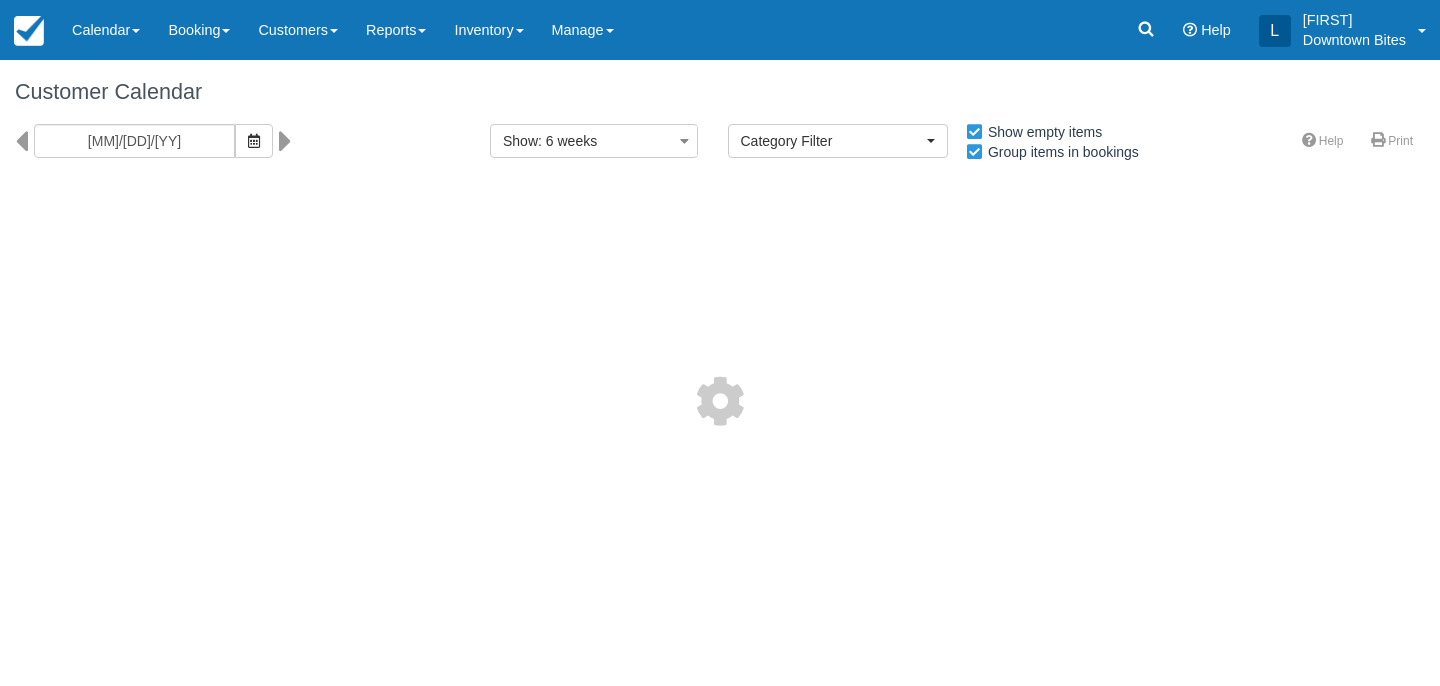 select 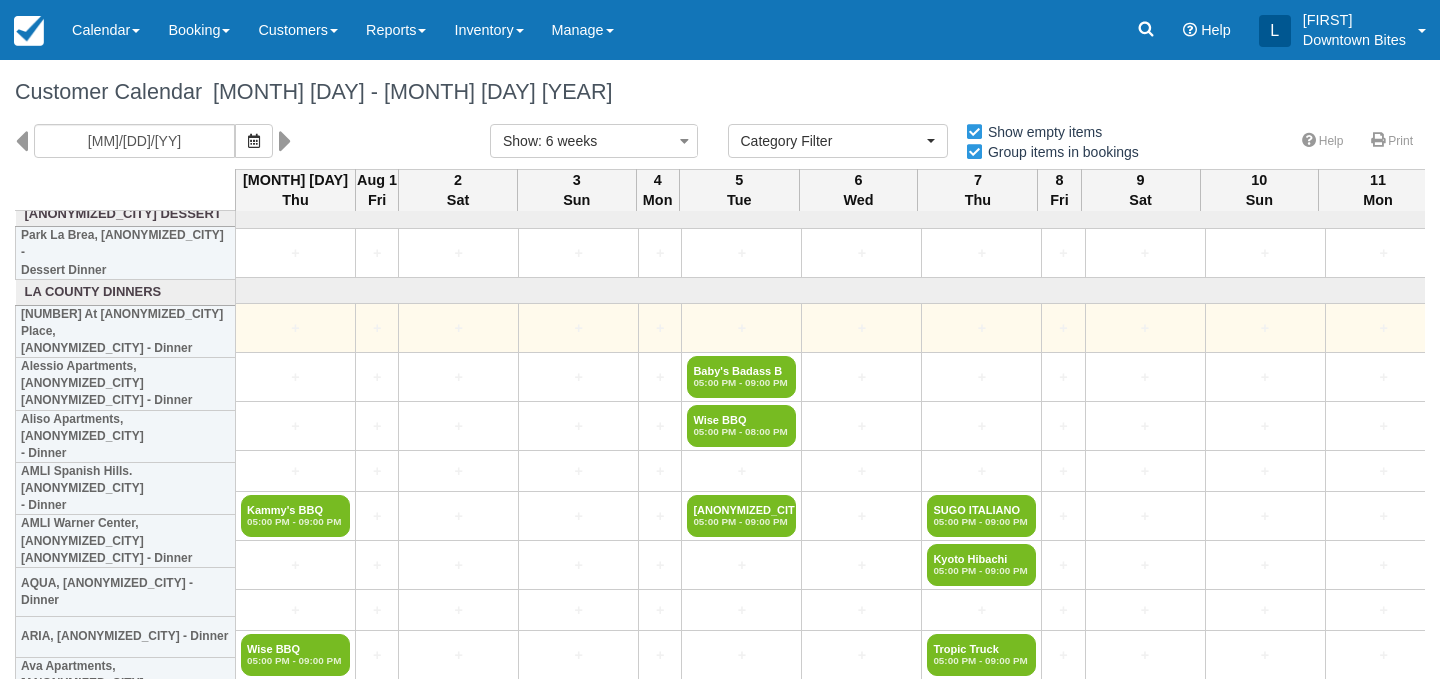 scroll, scrollTop: 9, scrollLeft: 0, axis: vertical 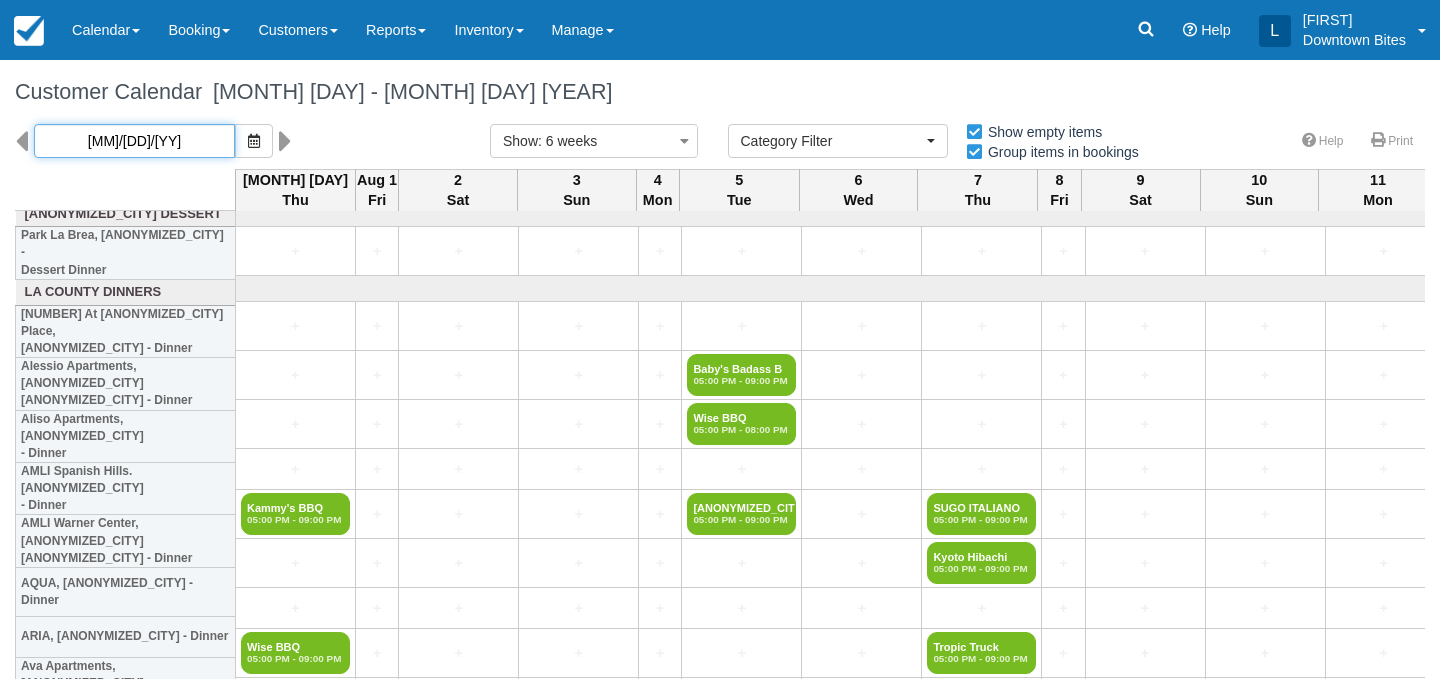 click on "07/31/25" at bounding box center [134, 141] 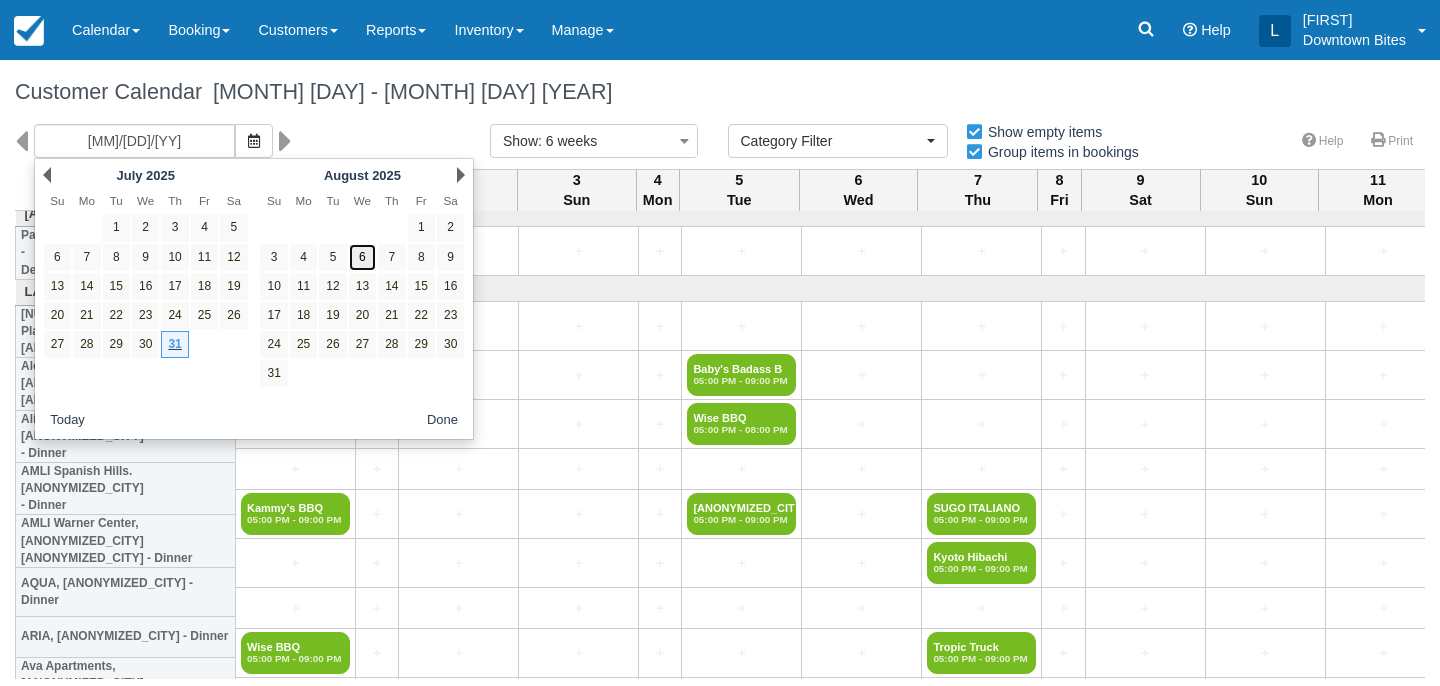click on "6" at bounding box center [362, 257] 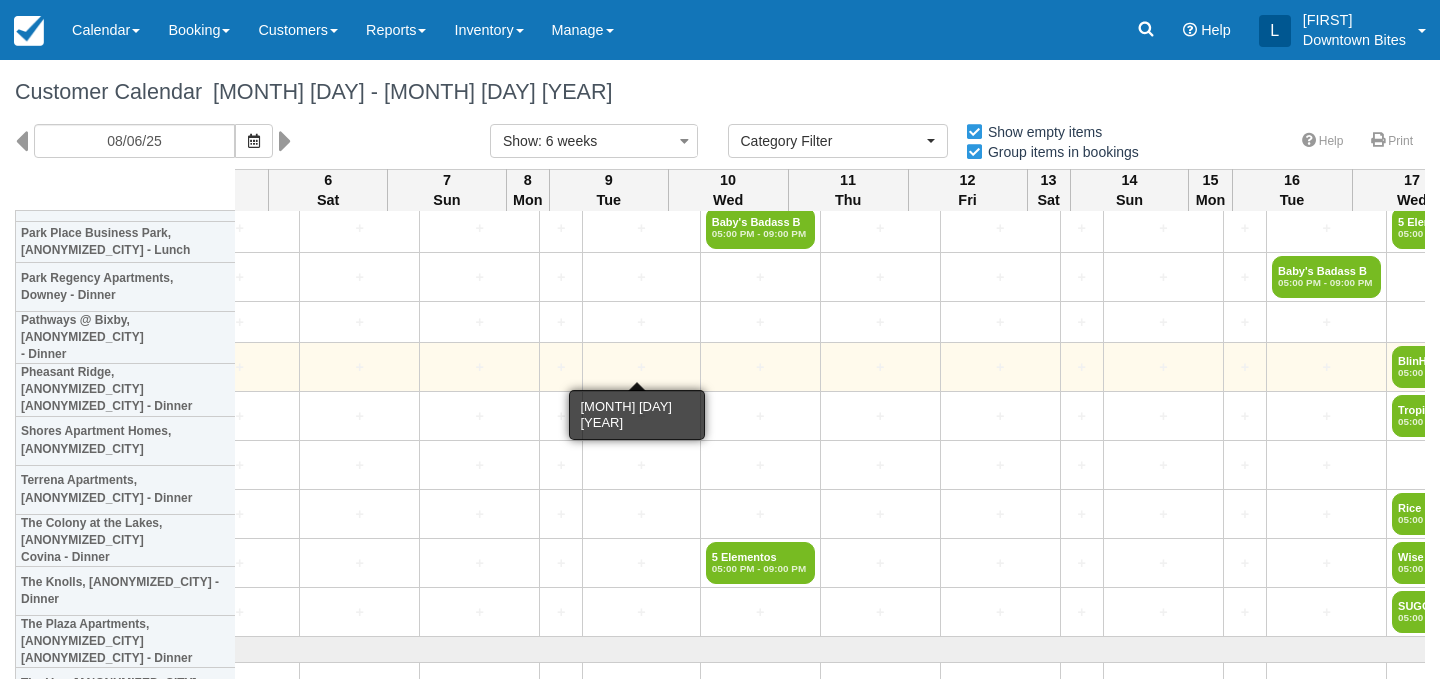 scroll, scrollTop: 2421, scrollLeft: 3186, axis: both 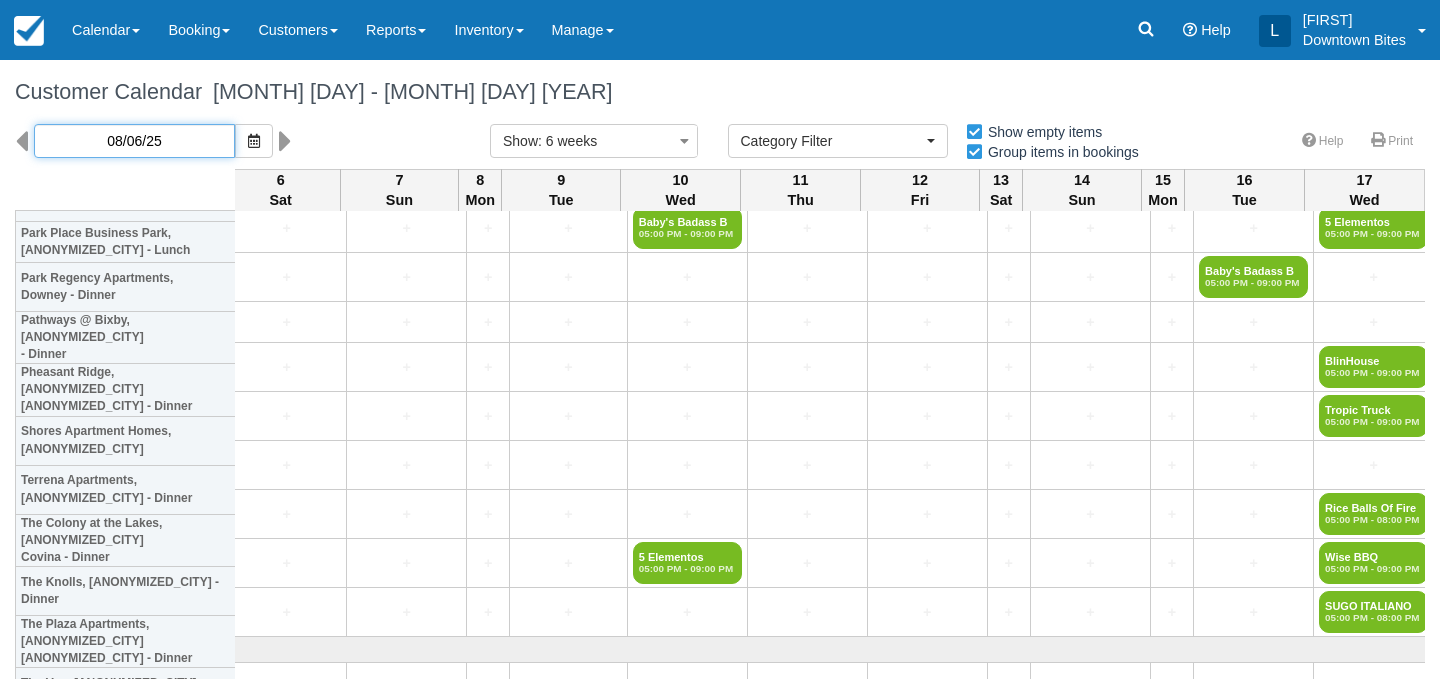 click on "08/06/25" at bounding box center [134, 141] 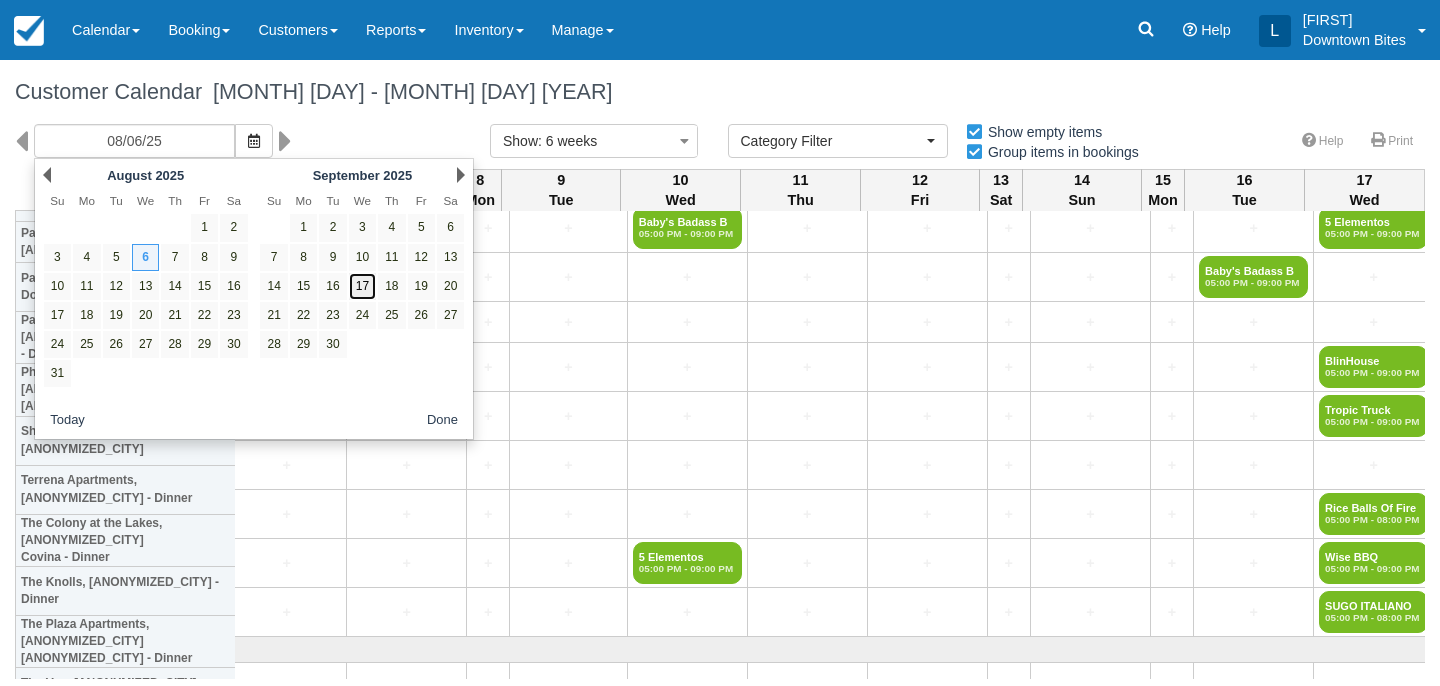 click on "17" at bounding box center [362, 286] 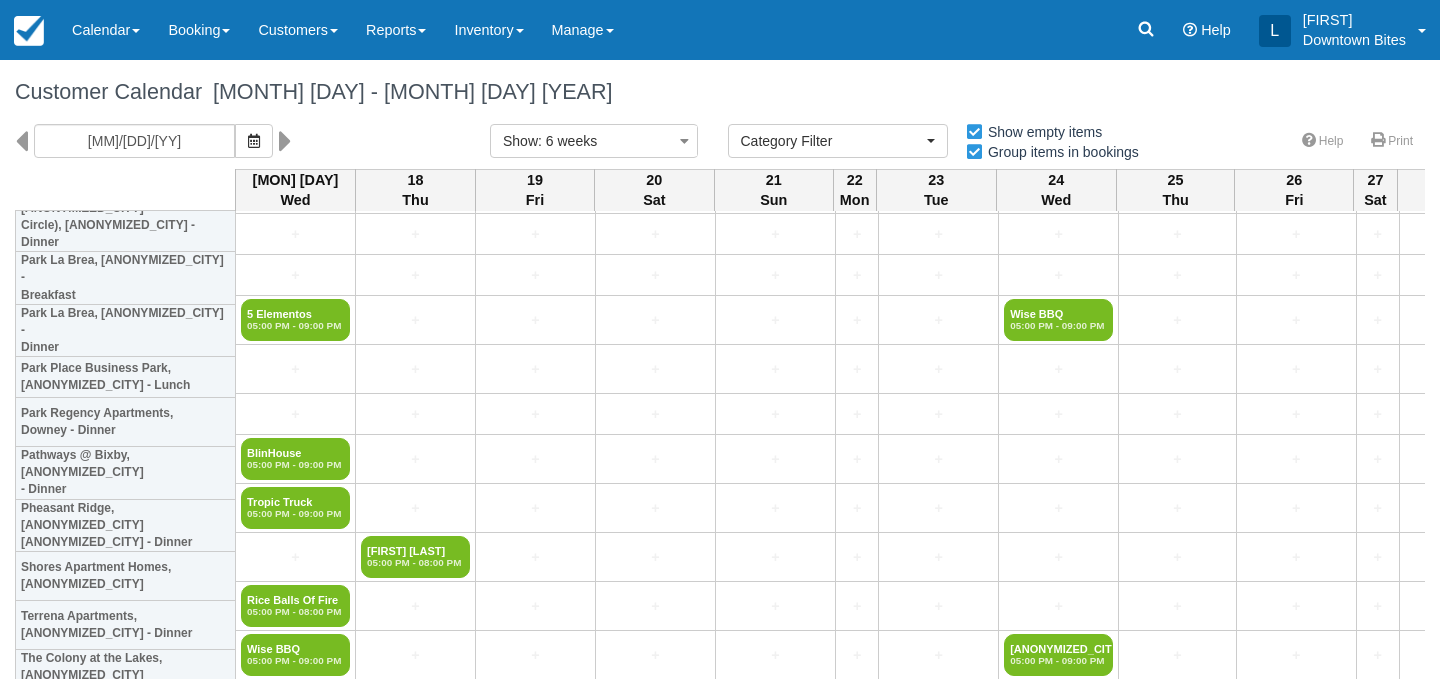scroll, scrollTop: 2208, scrollLeft: 0, axis: vertical 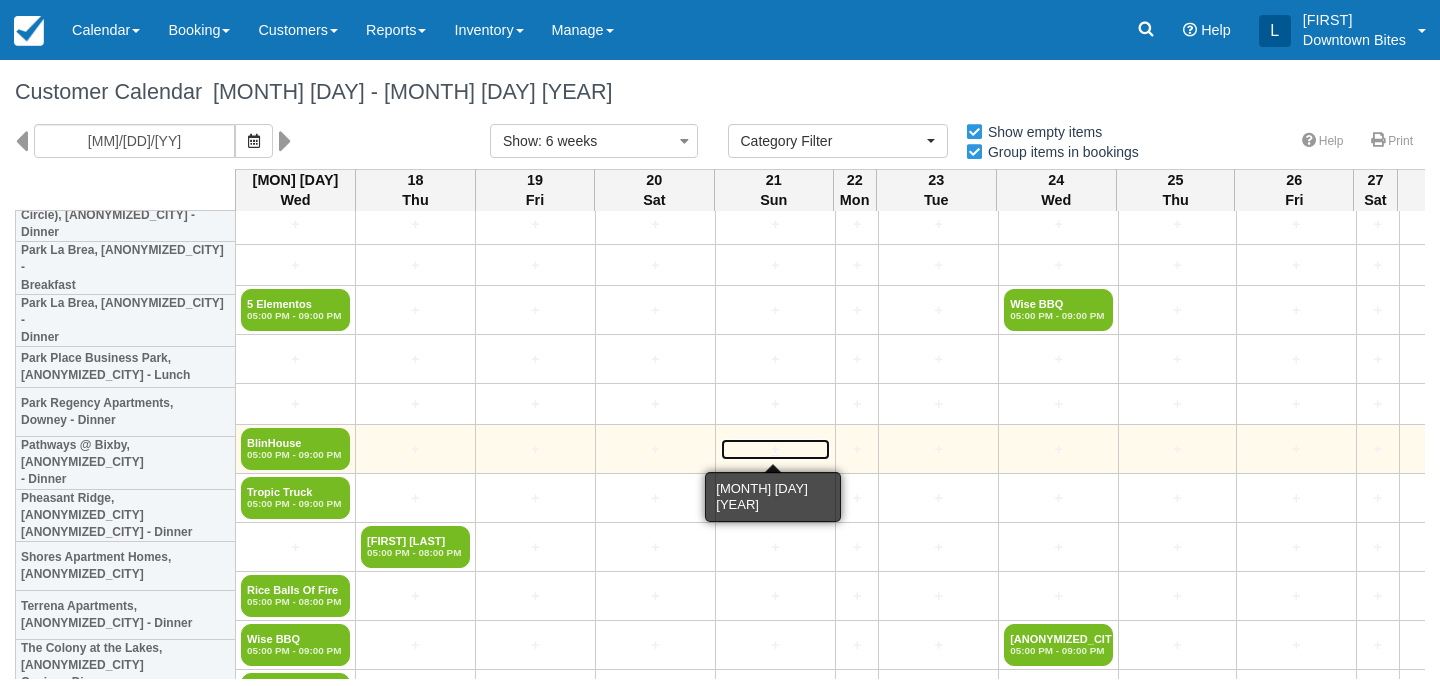 click on "+" at bounding box center [775, 449] 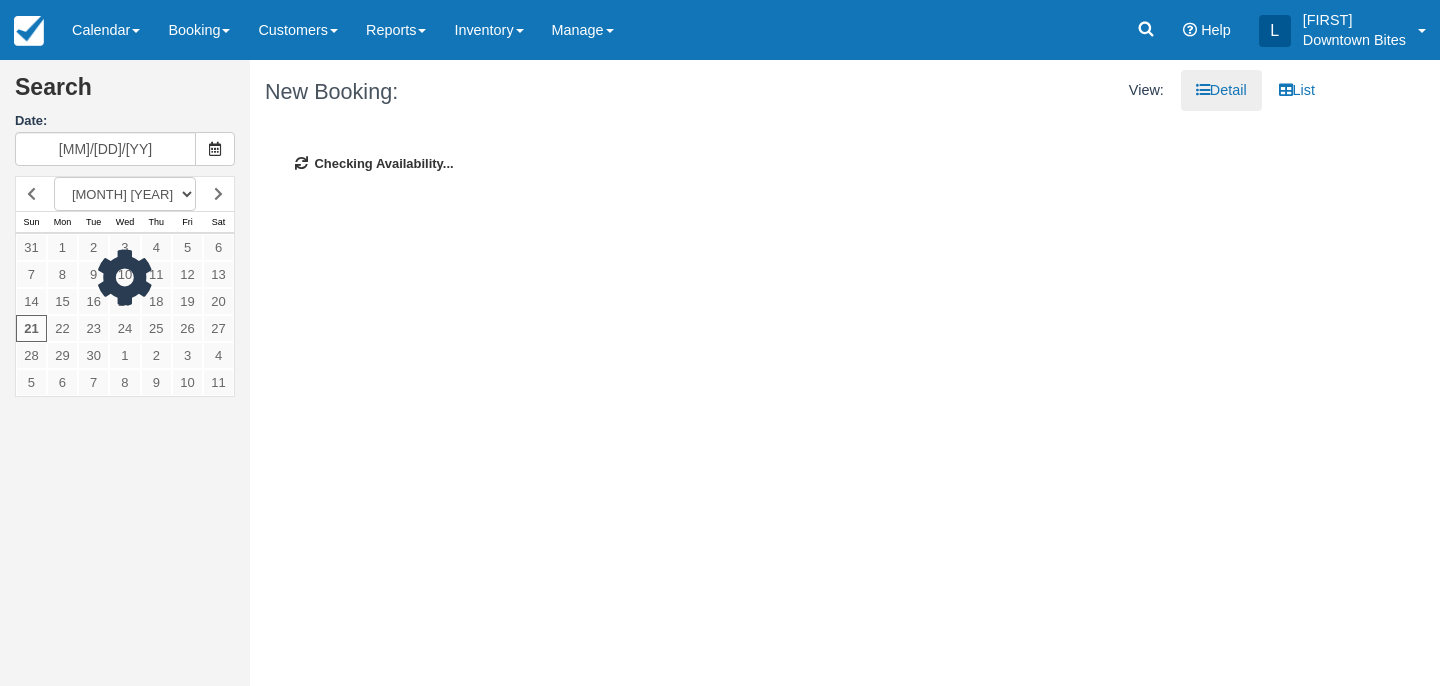 scroll, scrollTop: 0, scrollLeft: 0, axis: both 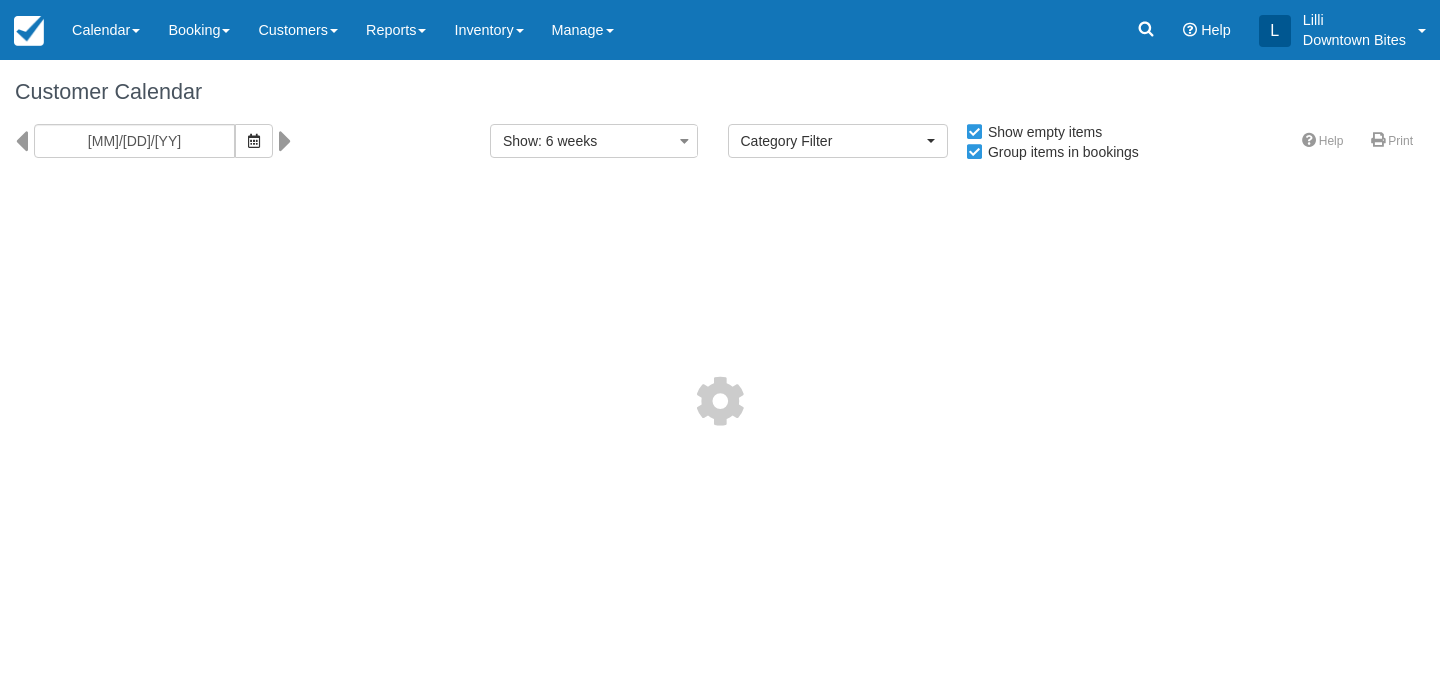 select 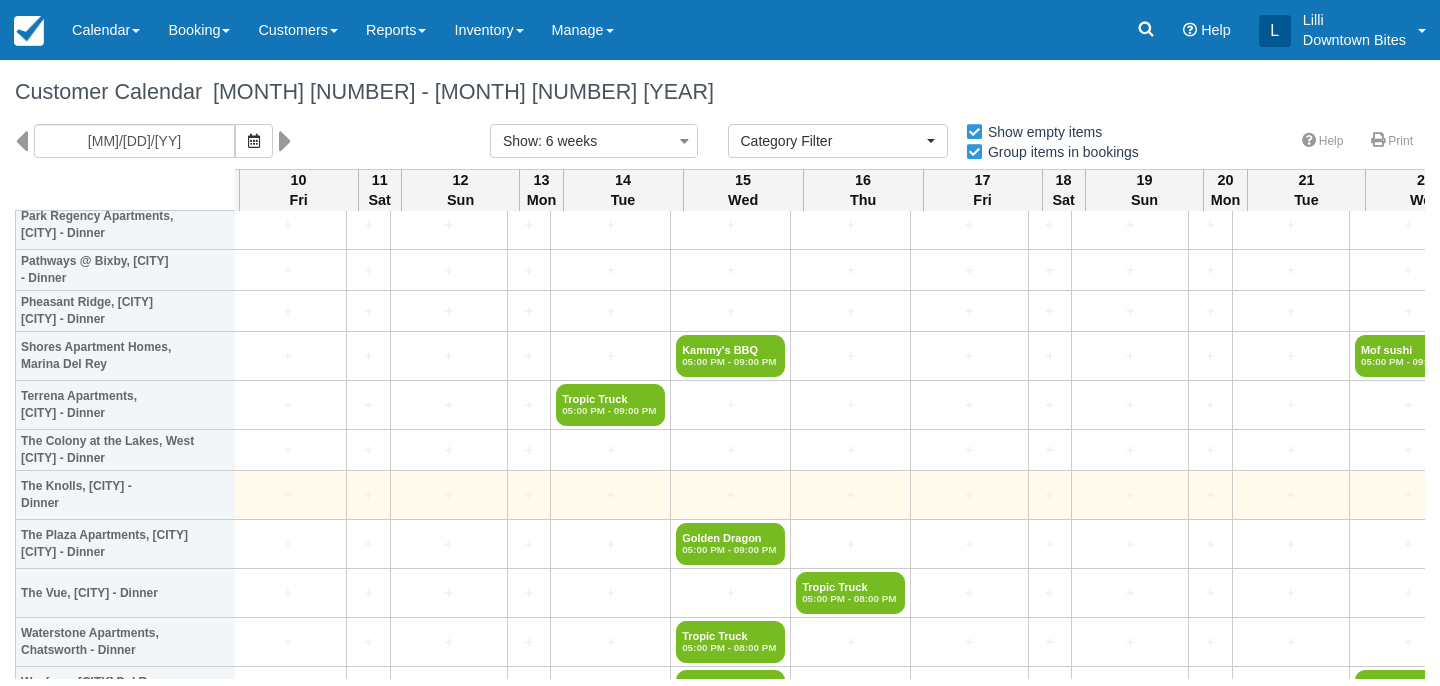 scroll, scrollTop: 2162, scrollLeft: 2362, axis: both 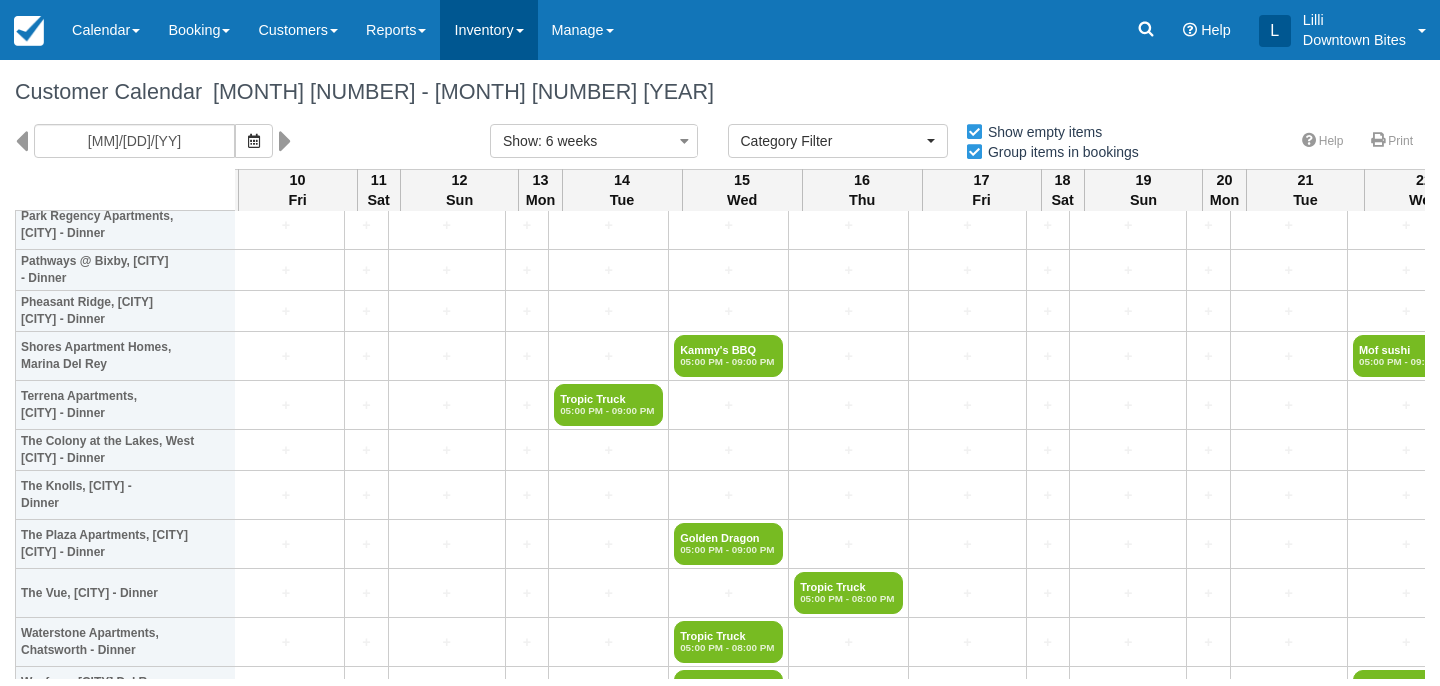click on "Inventory" at bounding box center [488, 30] 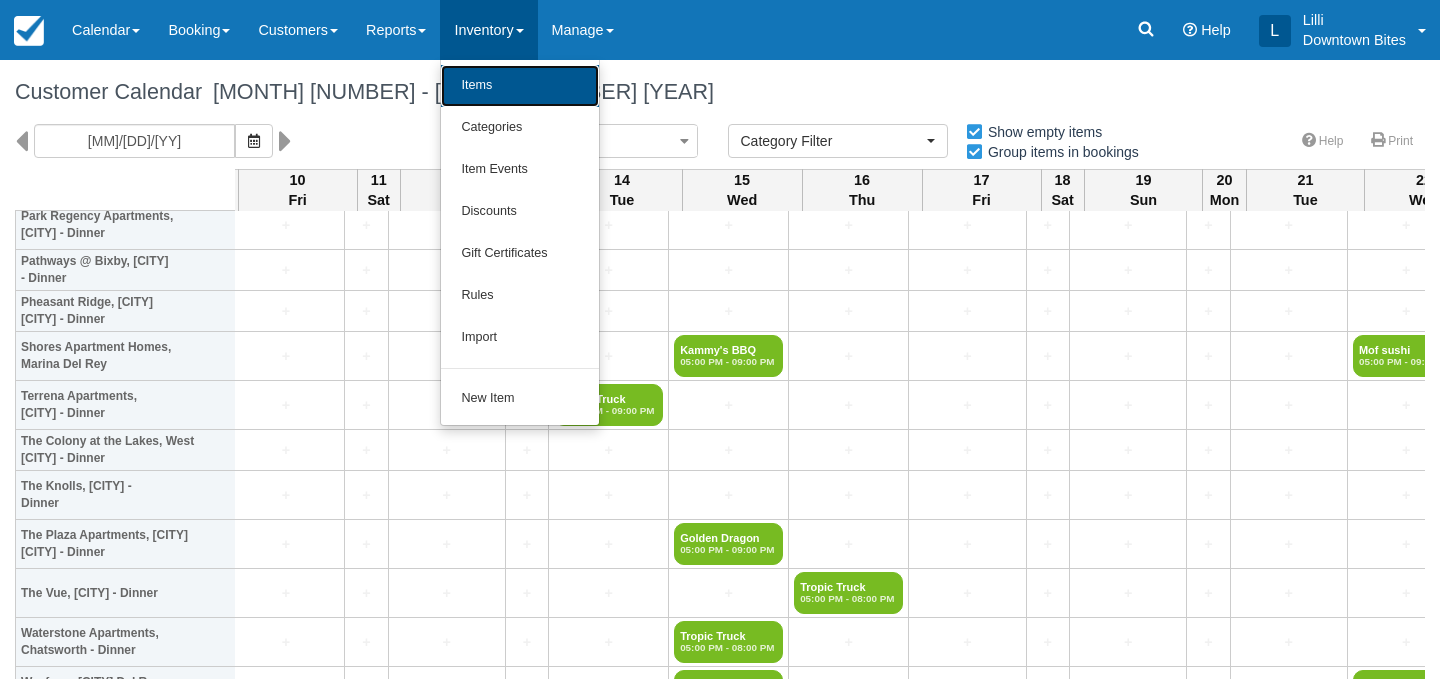 click on "Items" at bounding box center [520, 86] 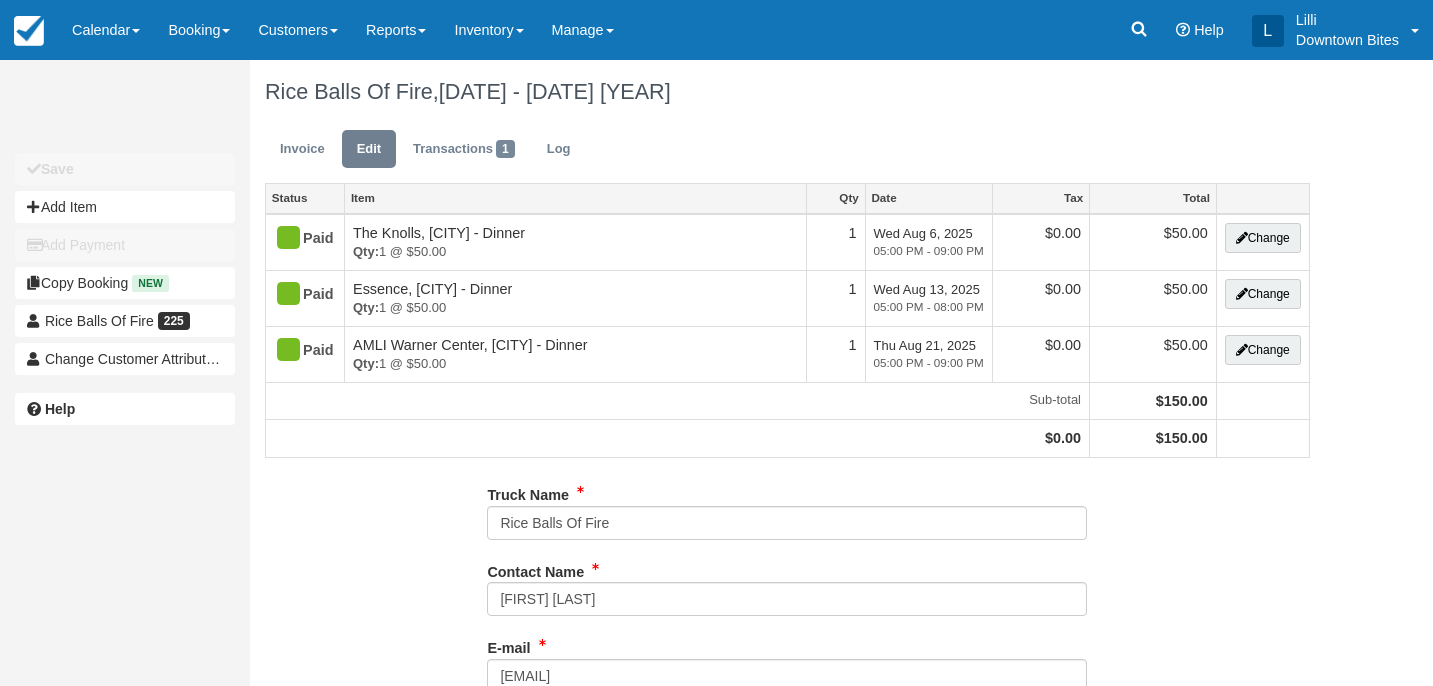 type on "([PHONE])" 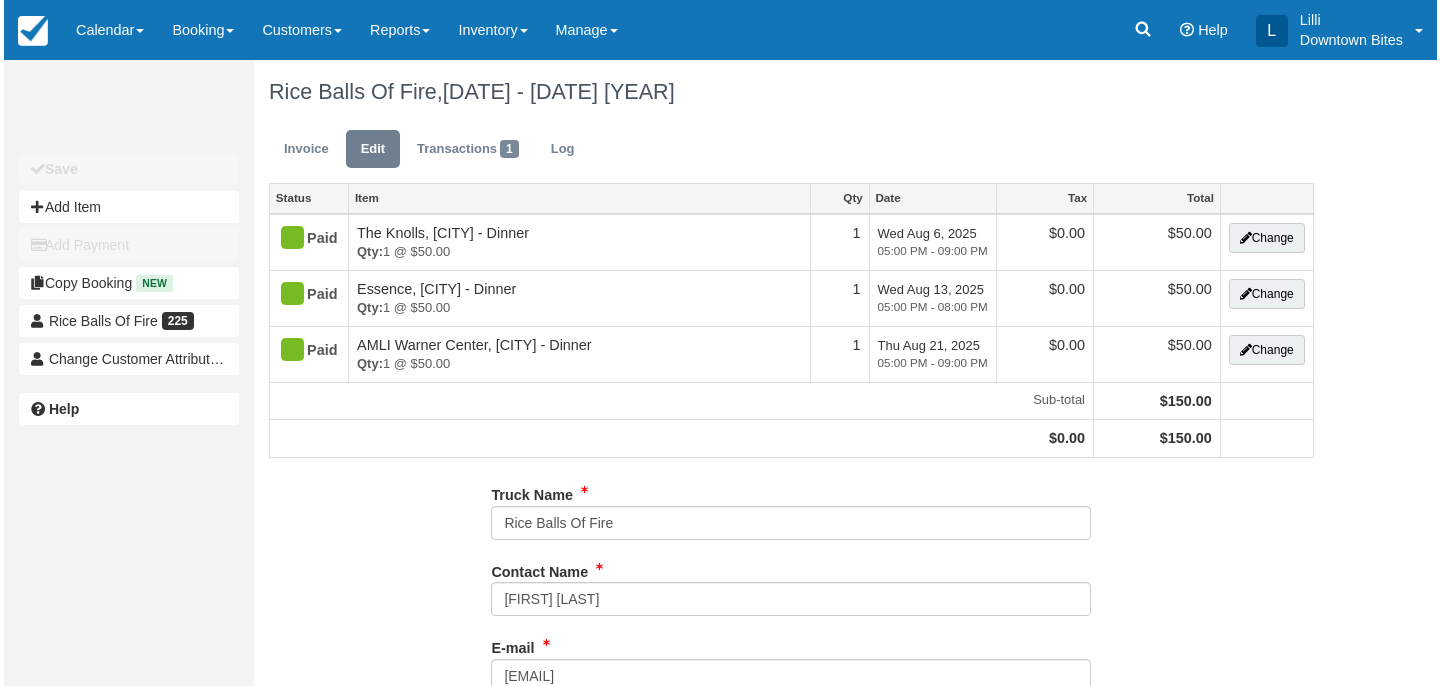 scroll, scrollTop: 0, scrollLeft: 0, axis: both 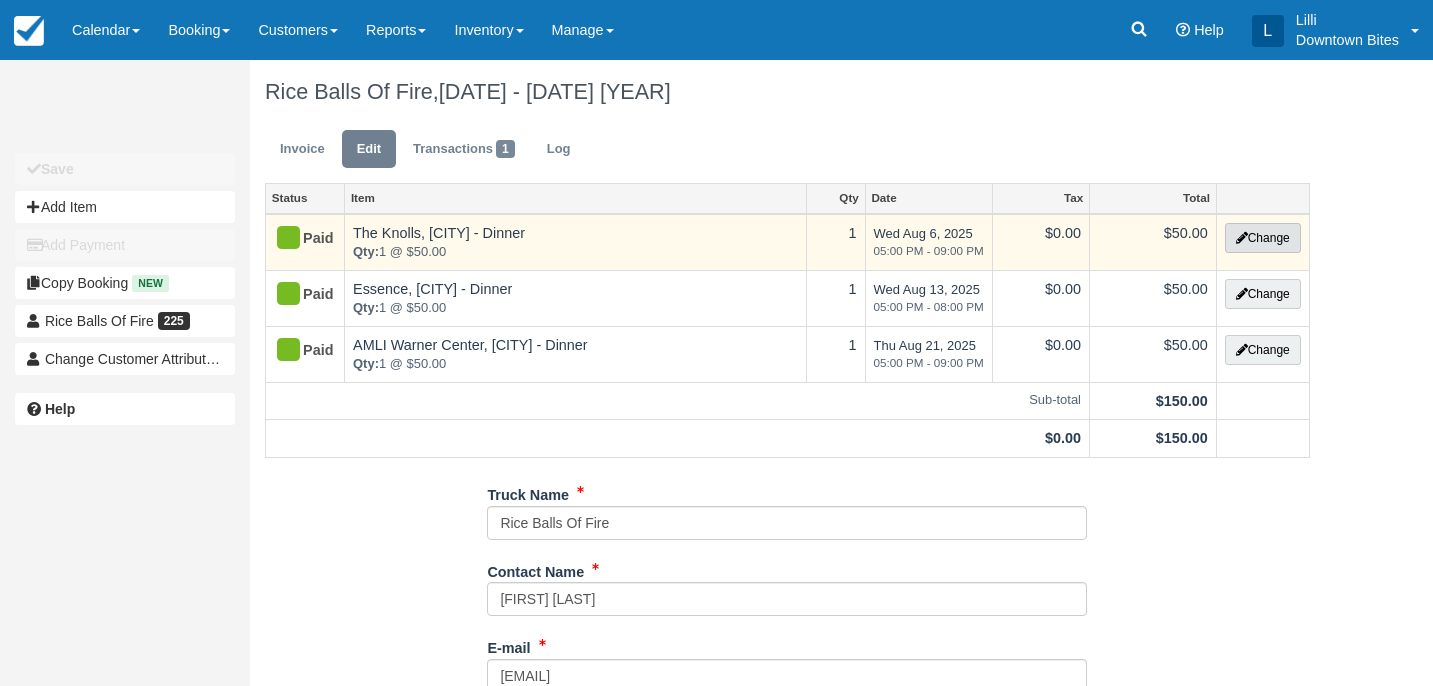 click on "Change" at bounding box center [1263, 238] 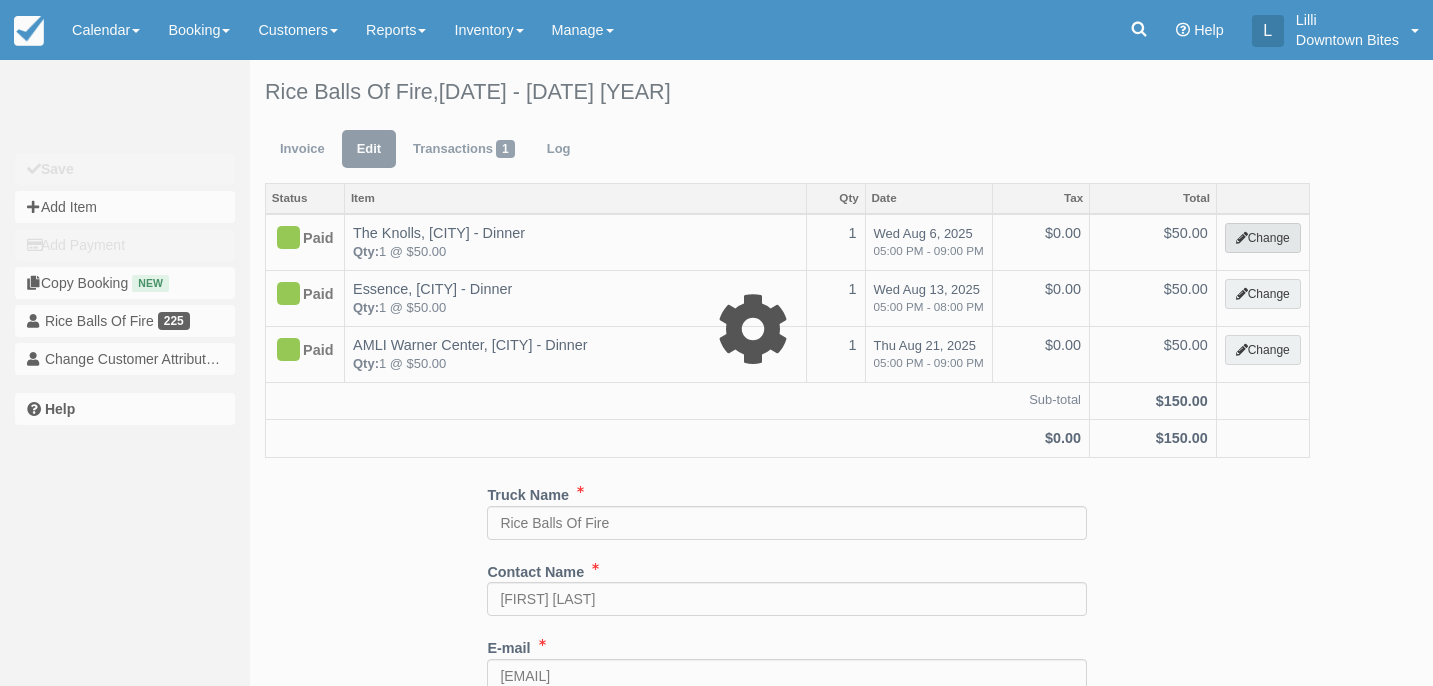 select on "2" 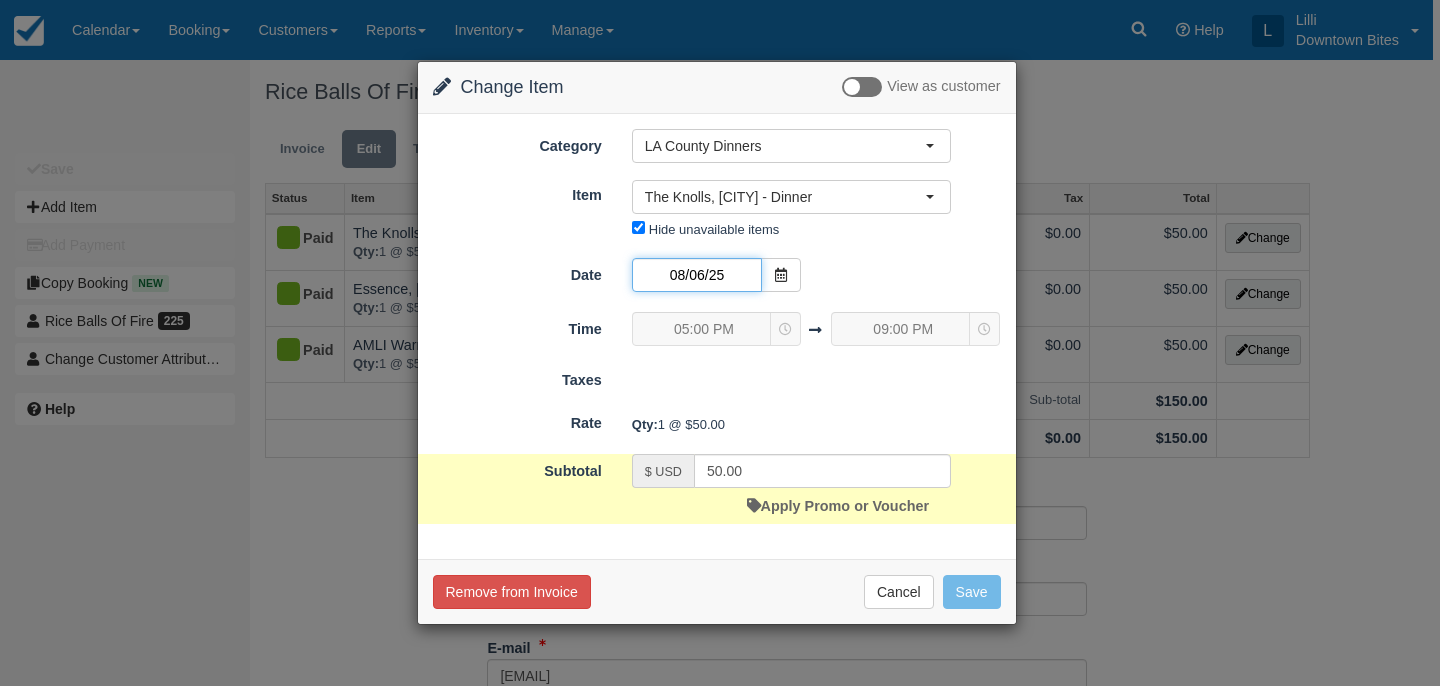 click on "08/06/25" at bounding box center (697, 275) 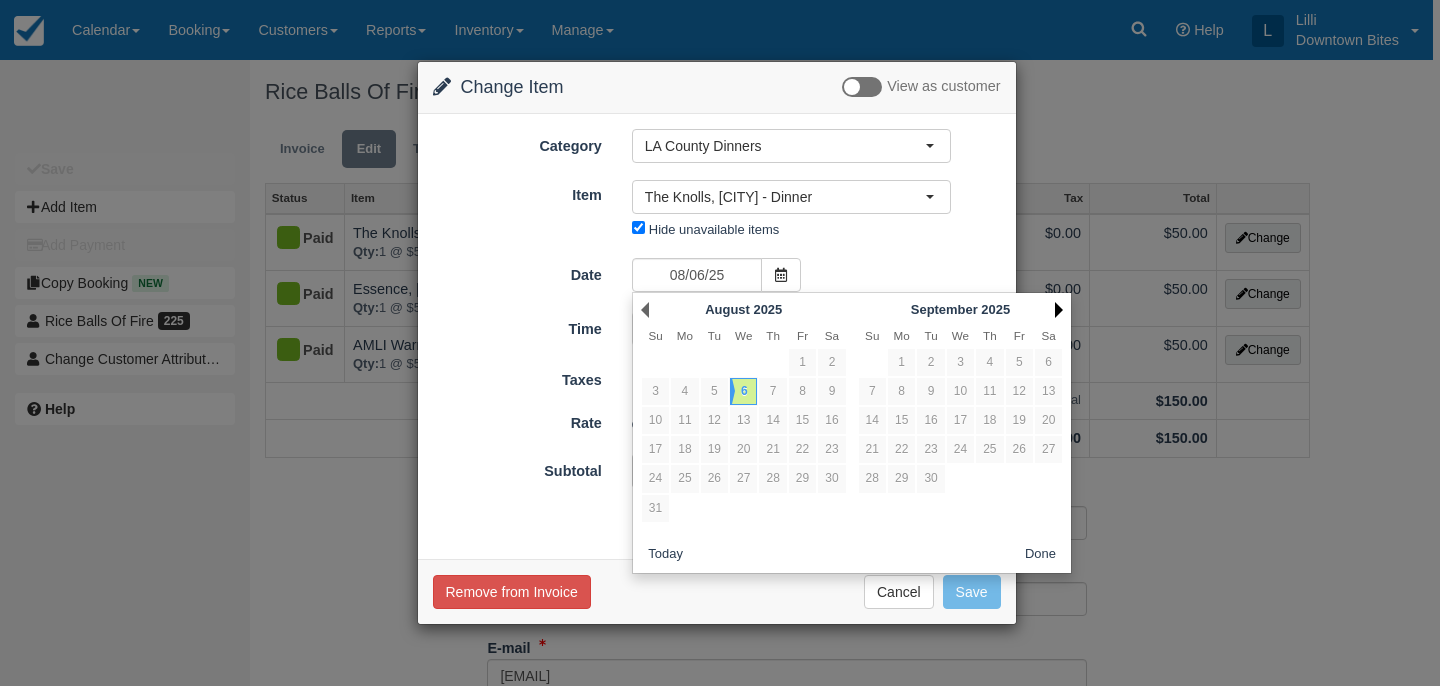 click on "Next" at bounding box center (1059, 310) 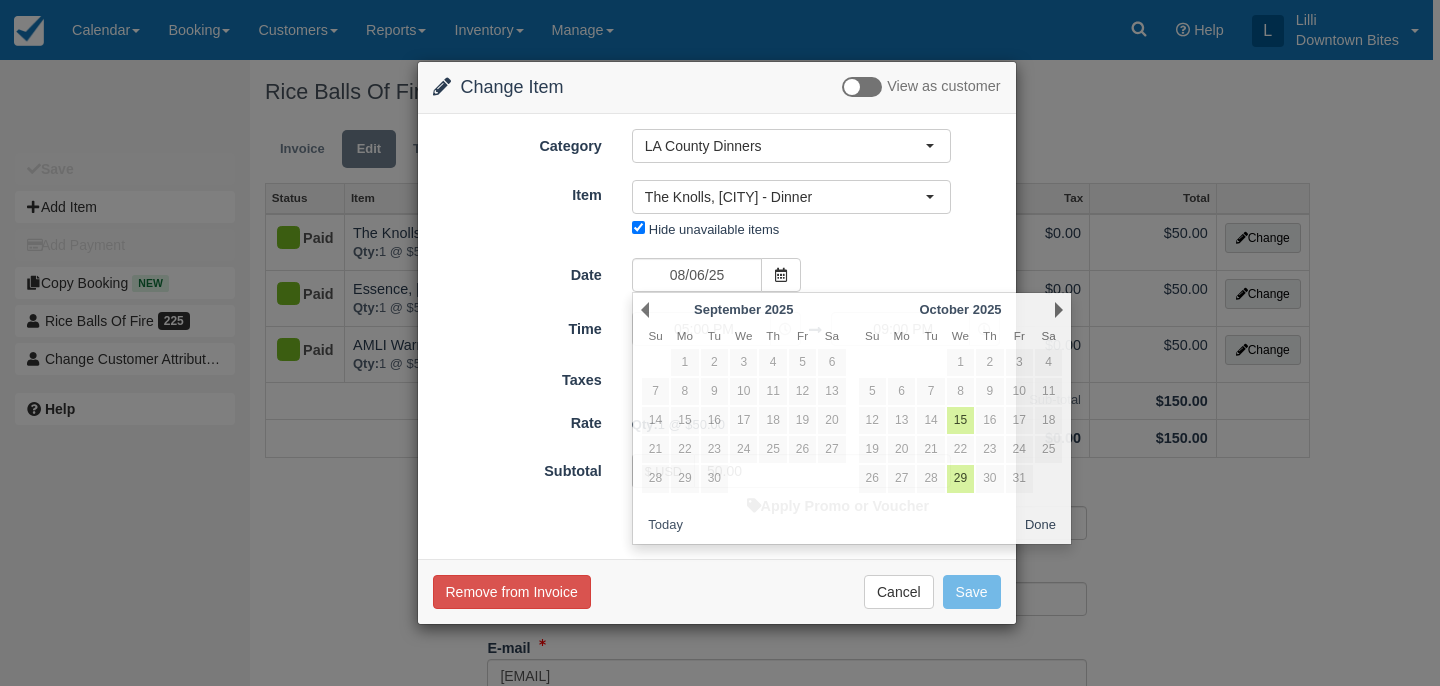 click on "Nothing selected
The Knolls, Thousand Oaks - Dinner   The Knolls, Thousand Oaks - Dinner The Knolls, Thousand Oaks - Dinner 88 At Alhambra Place, Alhambra - Dinner AMLI Spanish Hills. Camarillo - Dinner AMLI Warner Center, Woodland Hills - Dinner AQUA, Marina Del Rey - Dinner ARIA, Cerritos - Dinner AVA Apartments, Studio City - Dinner AVA Toluca Hills, Los Angeles - Dinner Alessio Apartments, Los Angeles - Dinner Aliso Apartments, Los Angeles - Dinner Ava Apartments, Burbank - Dinner Avalon Apartments, Burbank - Dinner Avalon Apartments, Calabasas - Dinner Avalon Apartments, Camarillo - Dinner Avalon Apartments, Woodland Hills - Dinner Avalon Cerritos, Cerritos - Dinner Avalon Mission Oaks, Camarillo - Dinner Avalon, Burbank - Dinner Bahay Apartments, Los Angeles - Dinner Bella Vista Apartments, Woodland Hills - Dinner Chadwick Apartments, Los Angeles - Dinner Chroma Apartments, Canoga Park - Dinner Da Vinci Apartments, Los Angeles - Dinner Essence, Woodland Hills - Dinner" at bounding box center [791, 213] 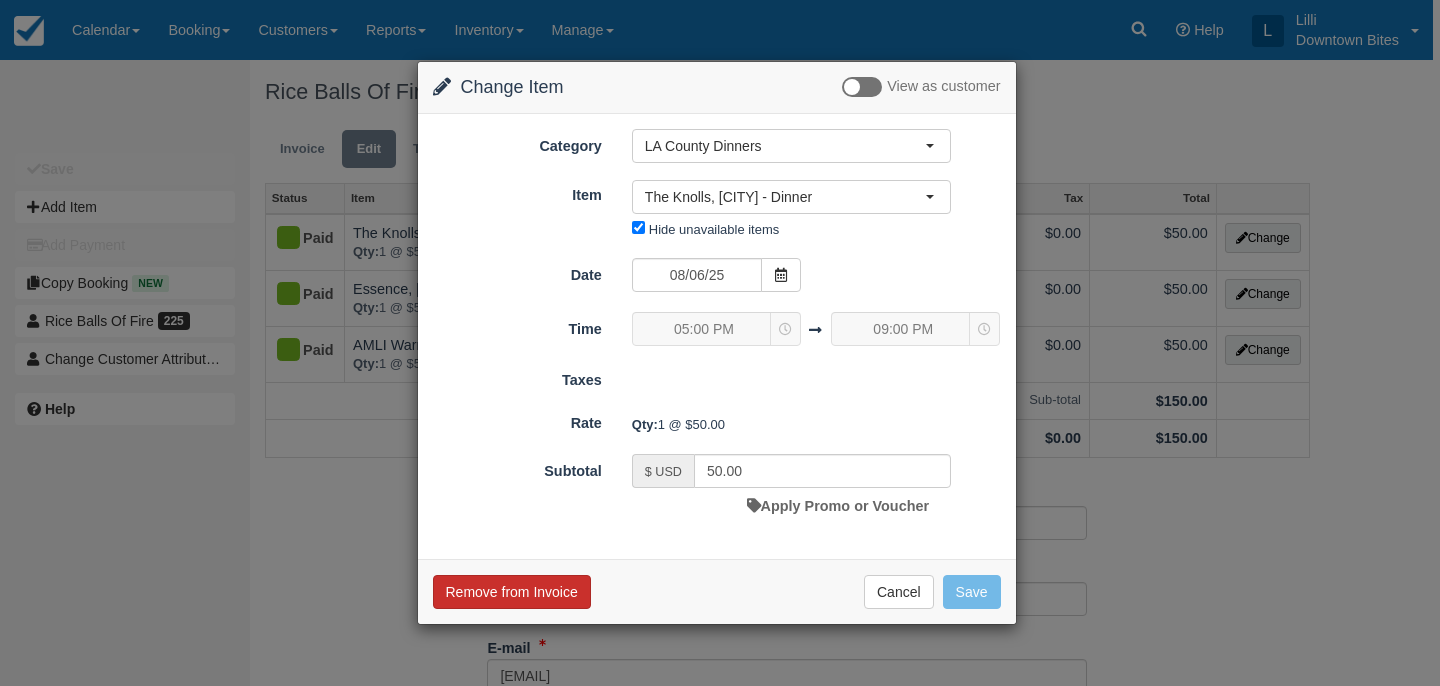 click on "Remove from Invoice" at bounding box center (512, 592) 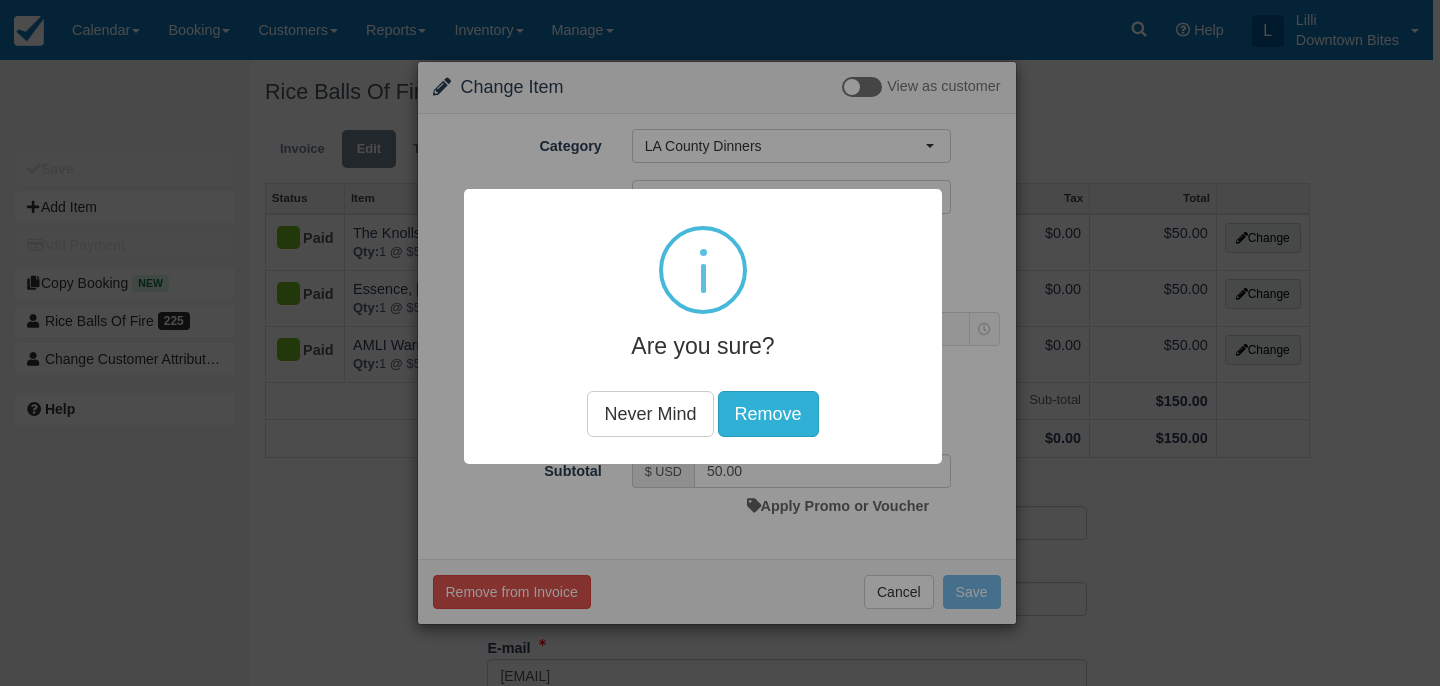 click on "Remove" at bounding box center (768, 414) 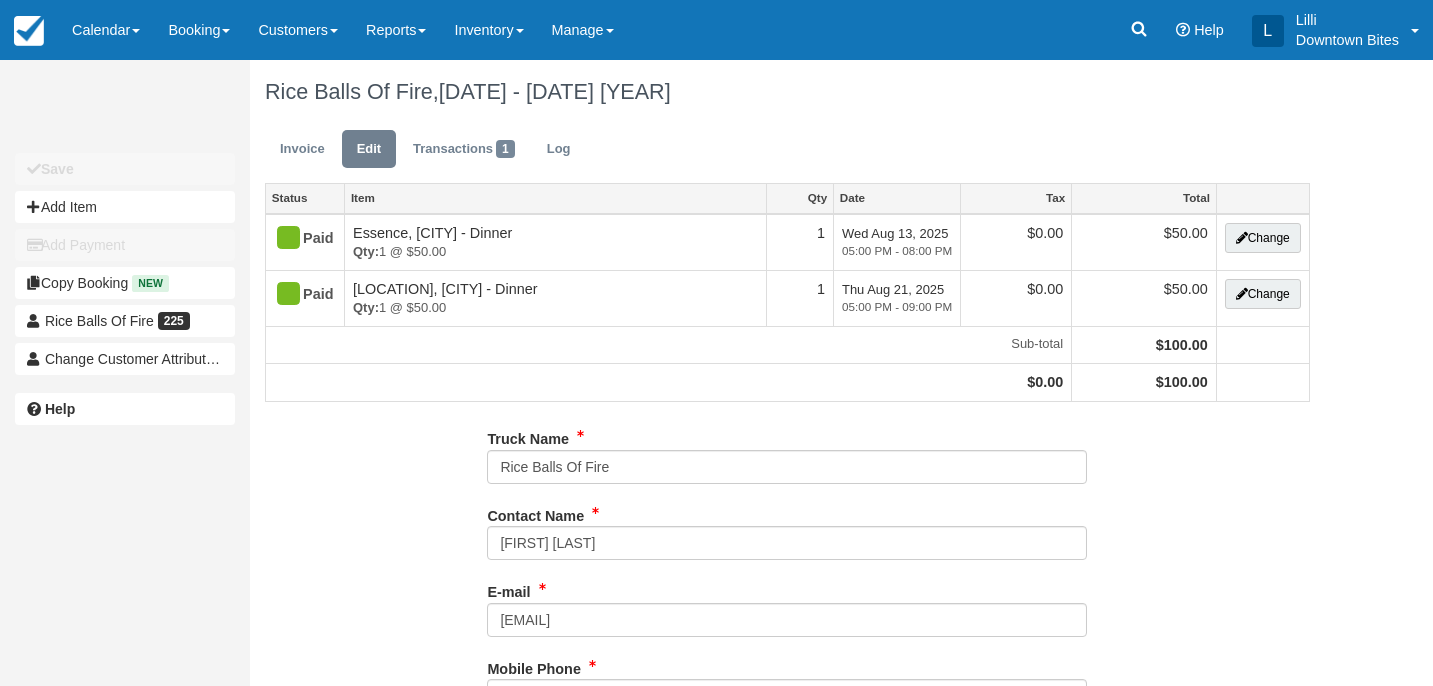 scroll, scrollTop: 0, scrollLeft: 0, axis: both 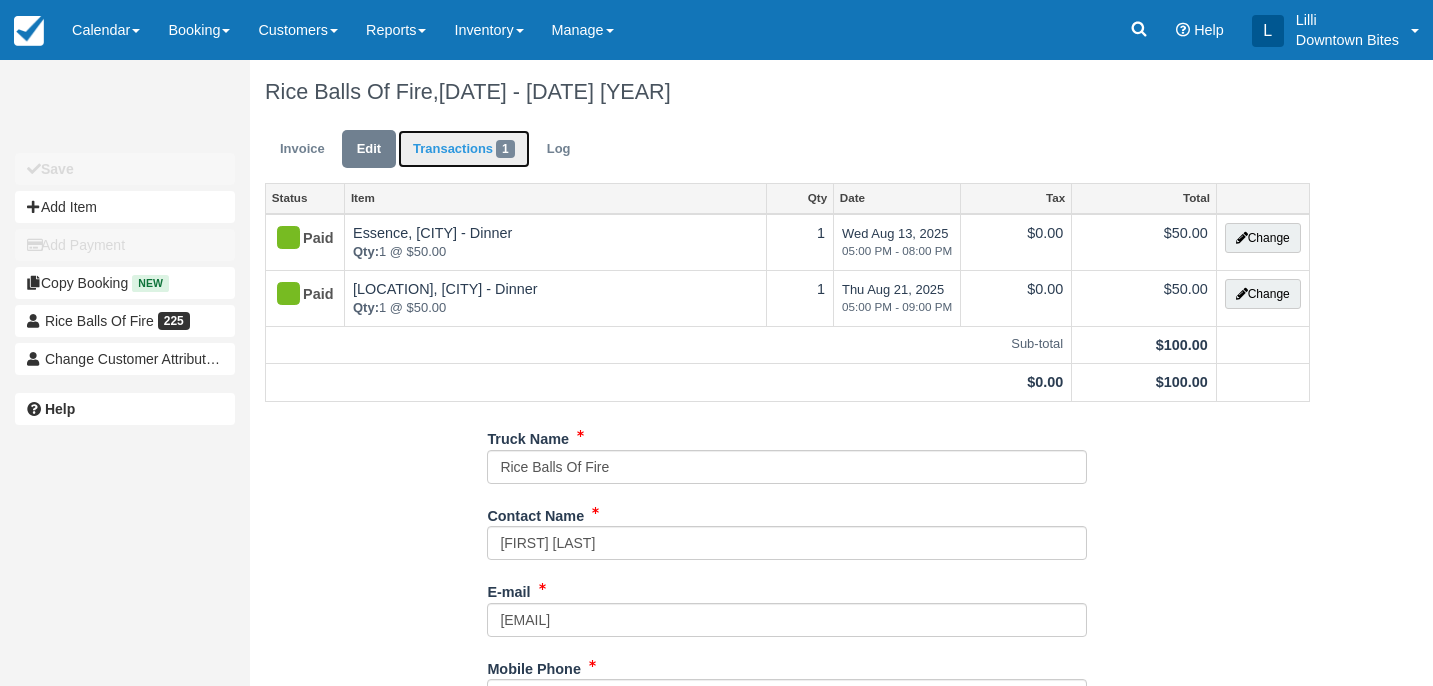 click on "Transactions  1" at bounding box center (464, 149) 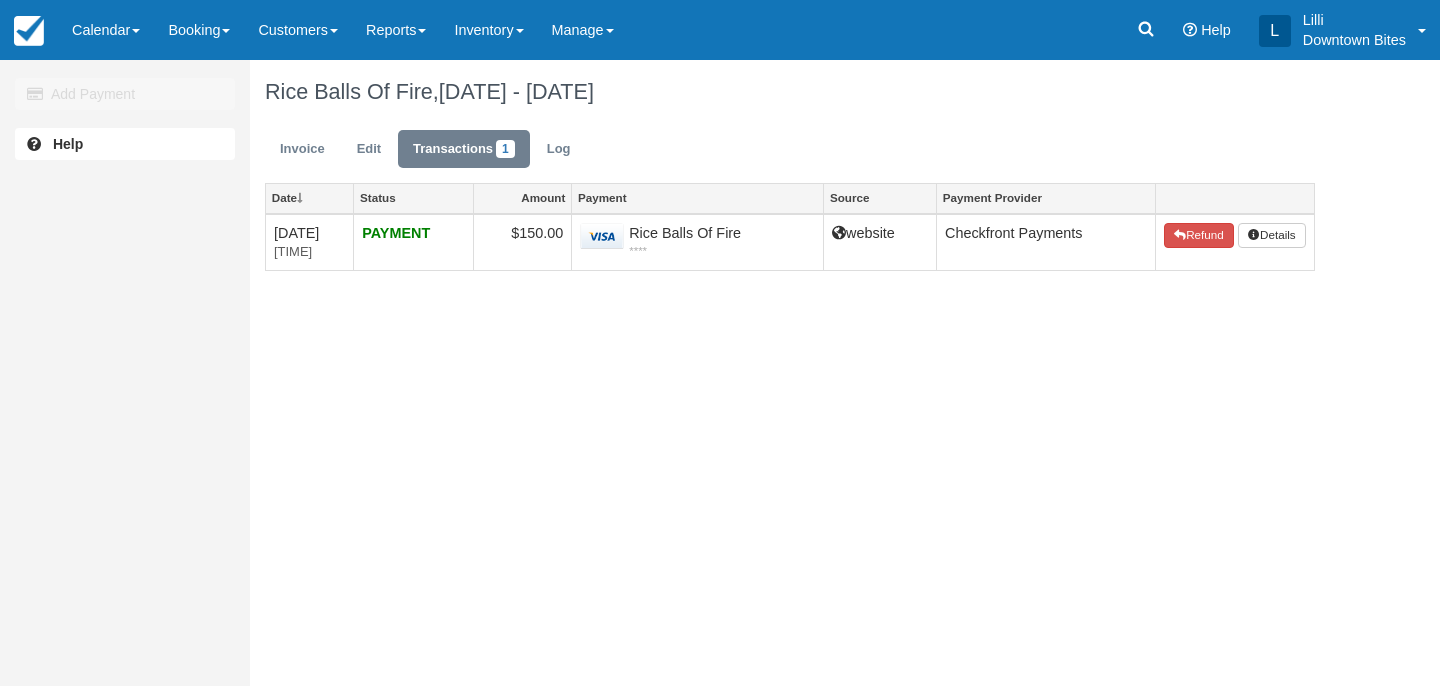 scroll, scrollTop: 0, scrollLeft: 0, axis: both 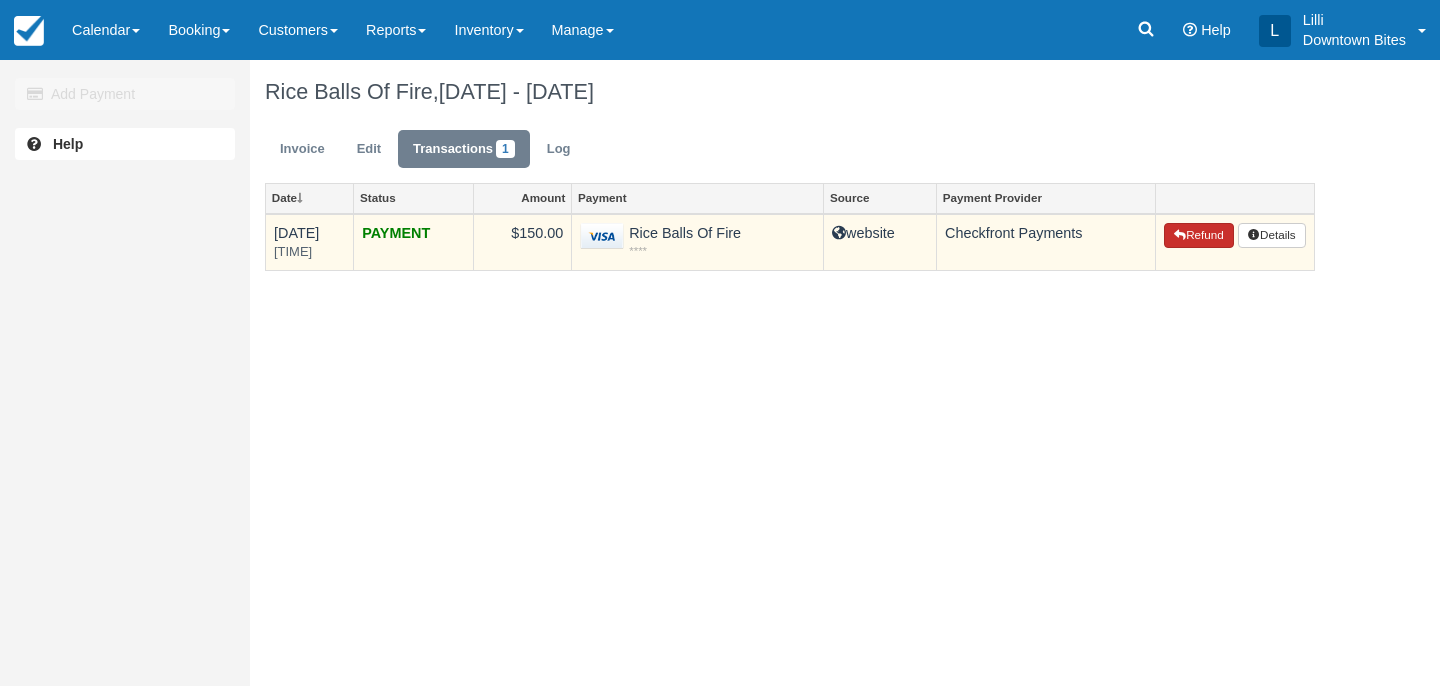 click at bounding box center (1180, 235) 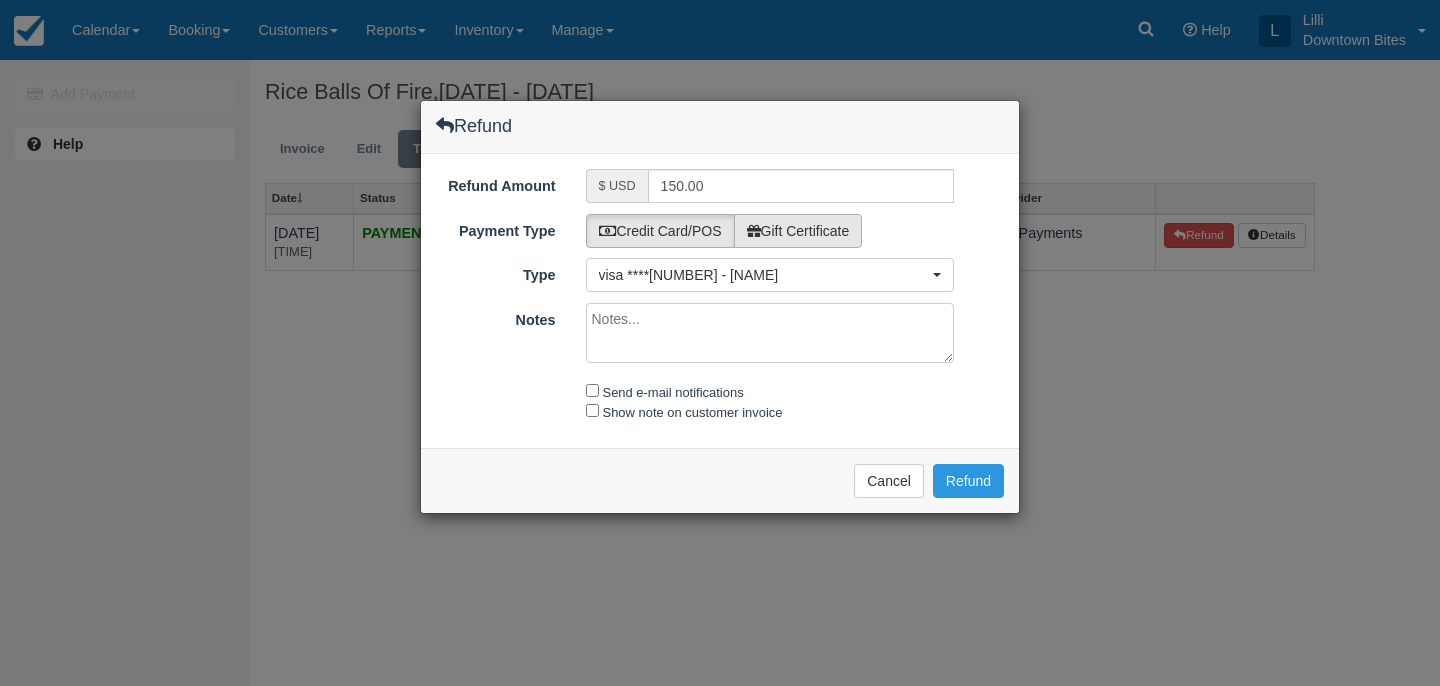 click on "Gift Certificate" at bounding box center [798, 231] 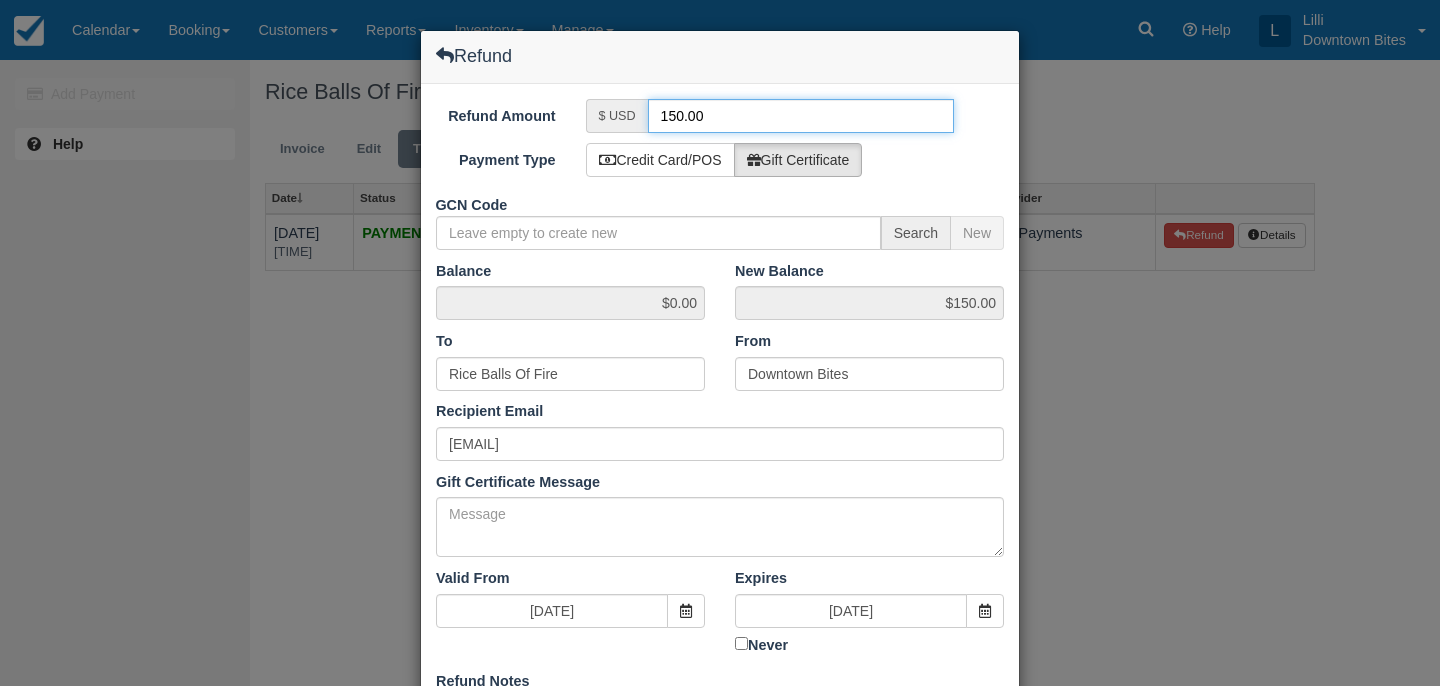 click on "150.00" at bounding box center [801, 116] 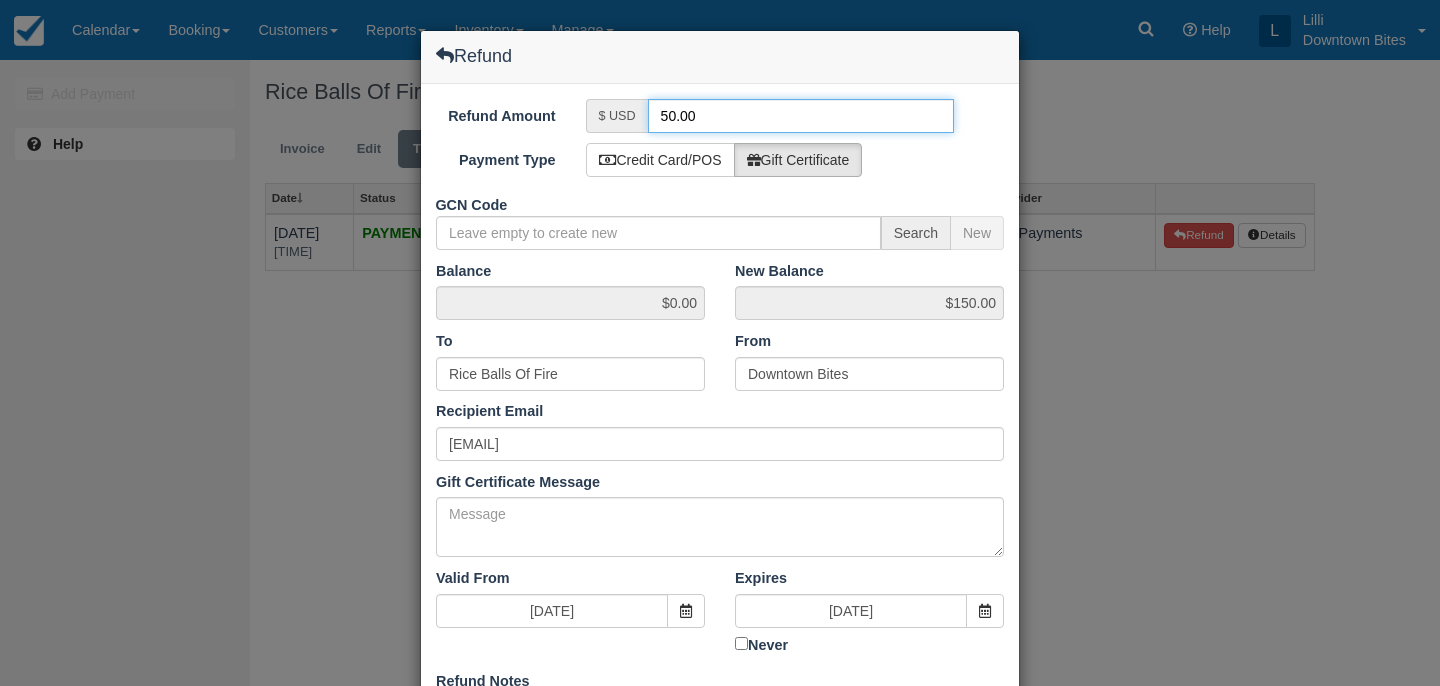 type on "50.00" 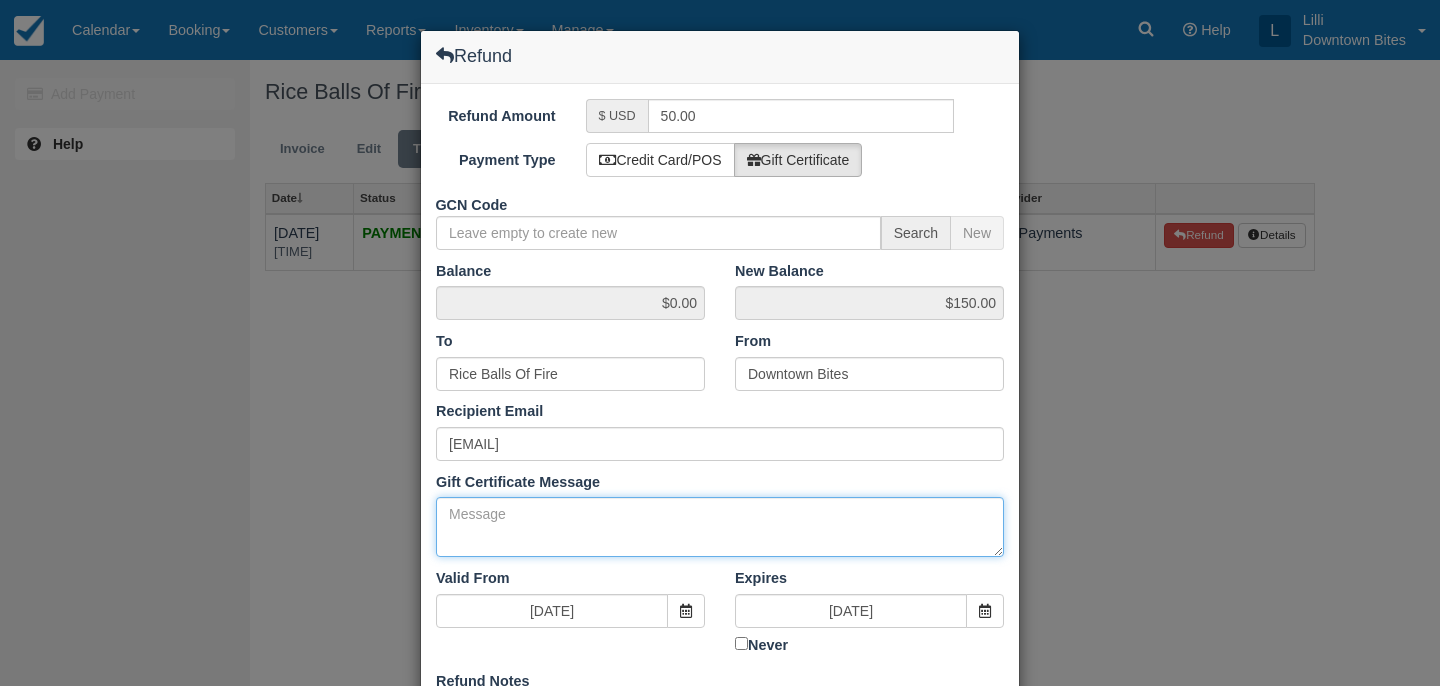 click on "Gift Certificate Message" at bounding box center (720, 527) 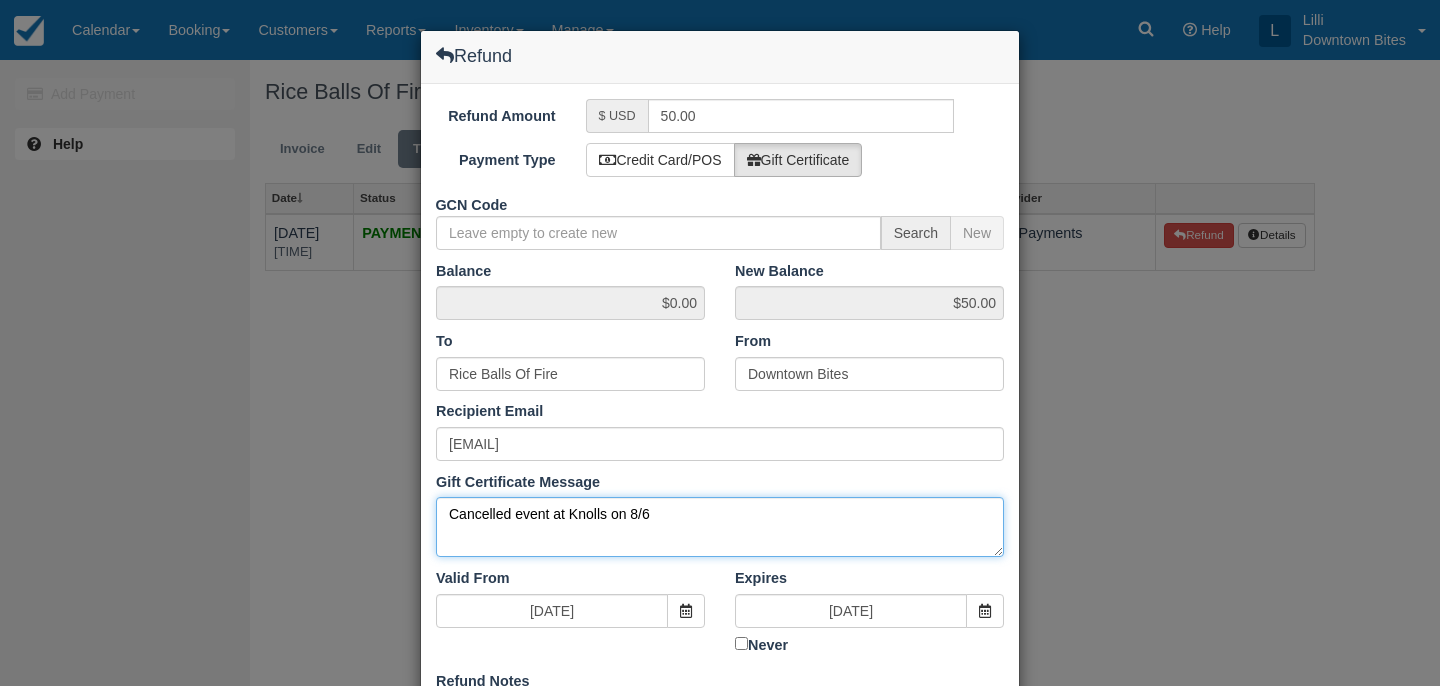 drag, startPoint x: 671, startPoint y: 514, endPoint x: 333, endPoint y: 509, distance: 338.037 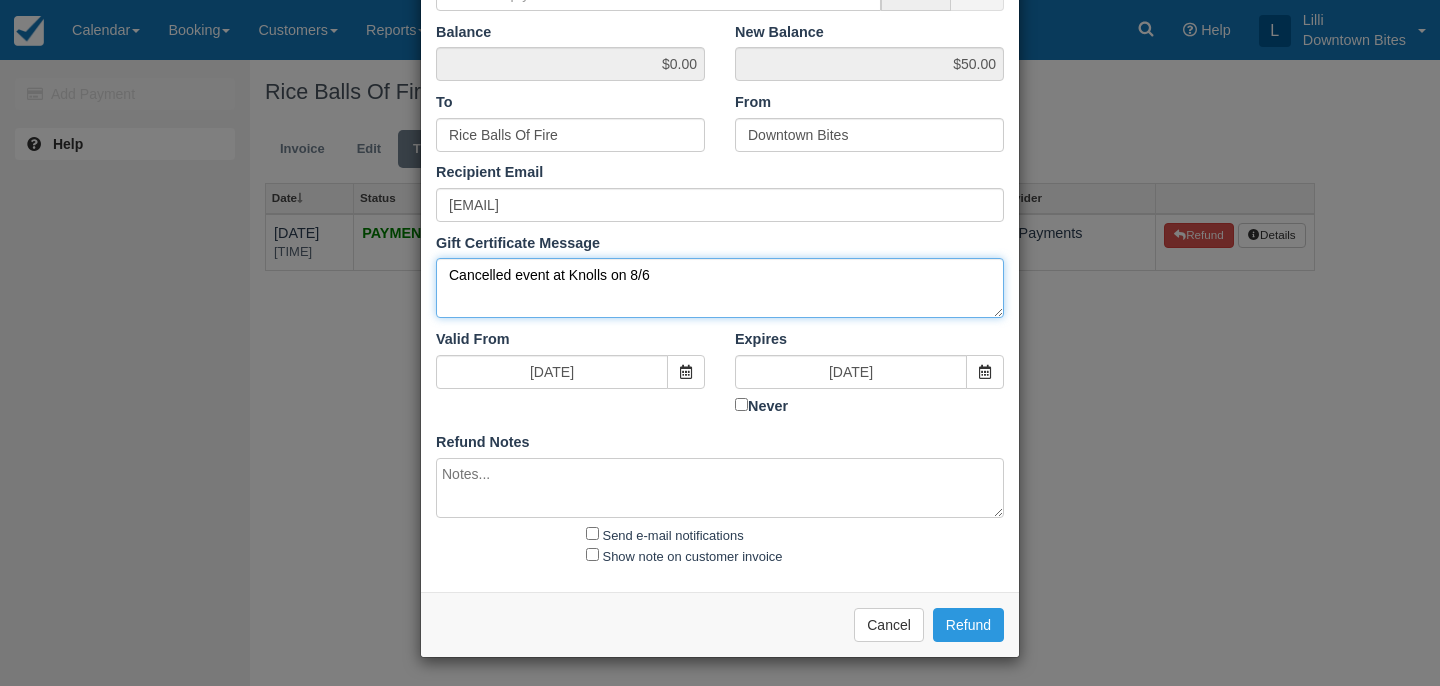 type on "Cancelled event at Knolls on 8/6" 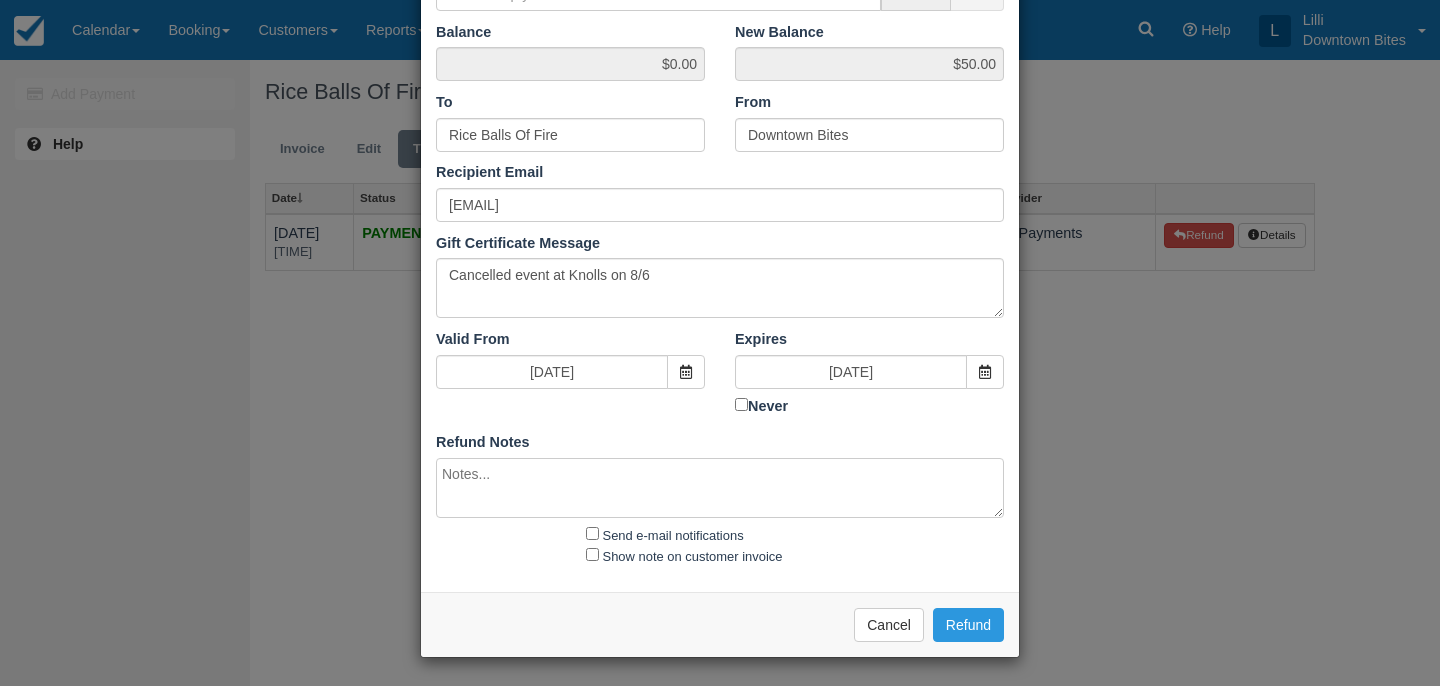 click at bounding box center (720, 488) 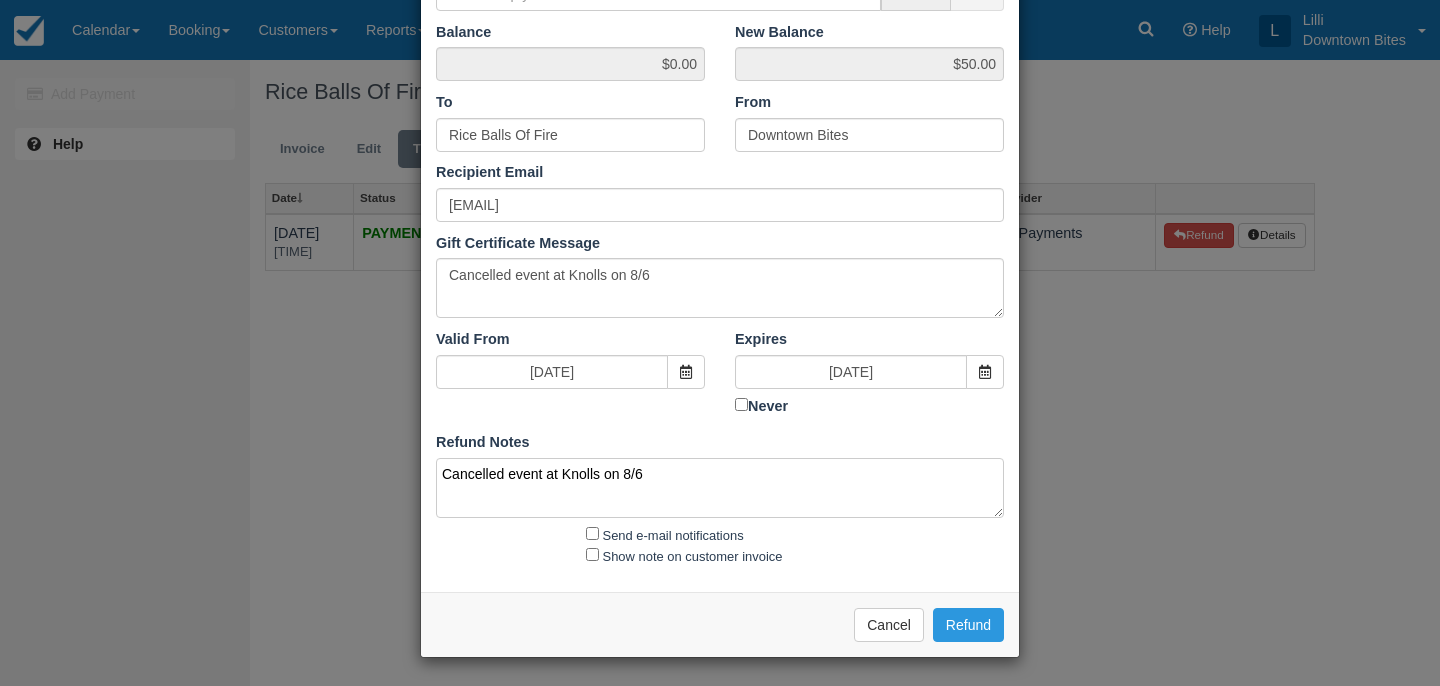 type on "Cancelled event at Knolls on 8/6" 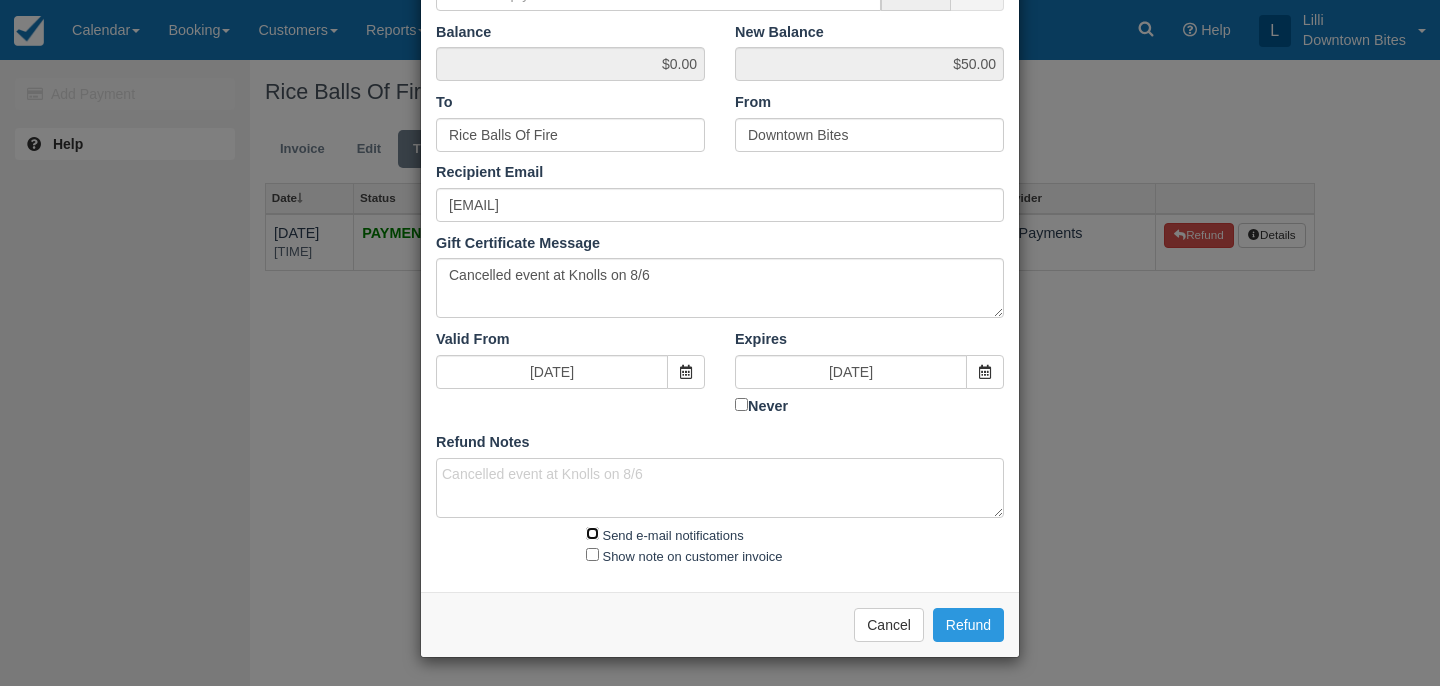 click on "Send e-mail notifications" at bounding box center [592, 533] 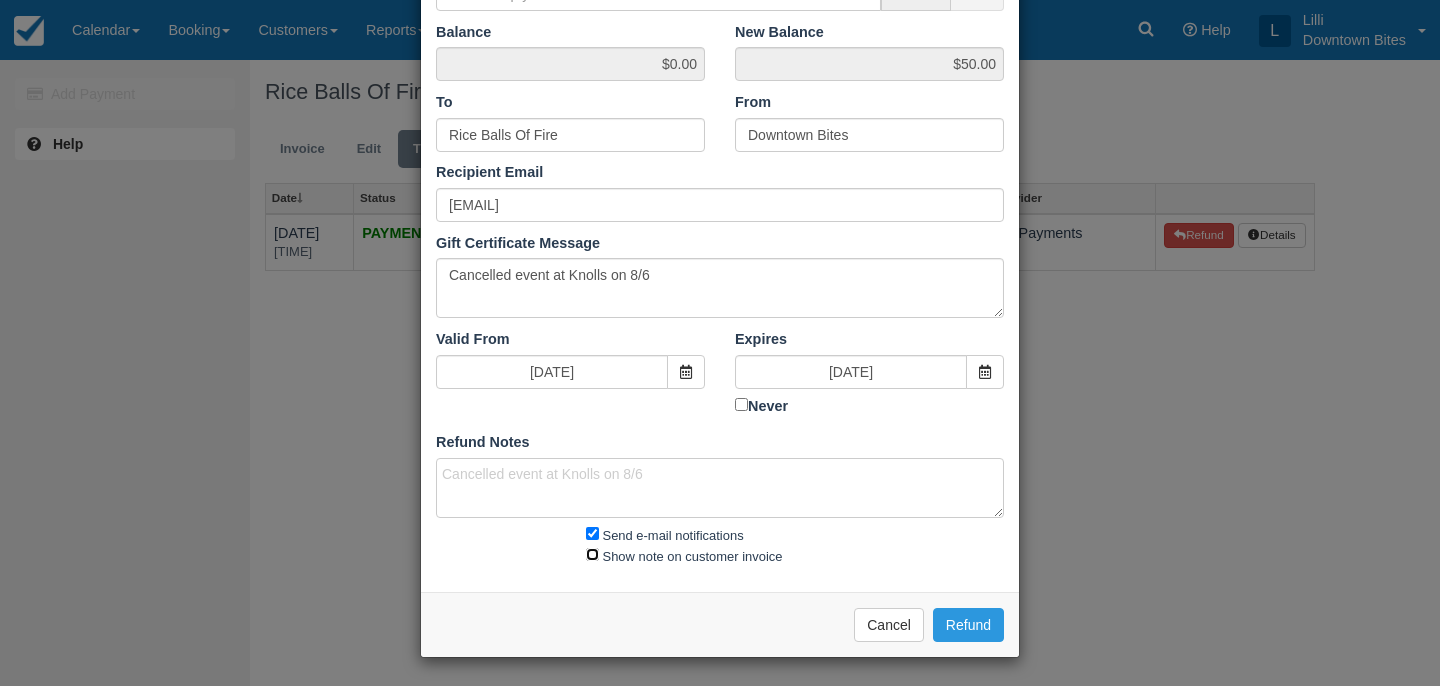 click on "Show note on customer invoice" at bounding box center (592, 554) 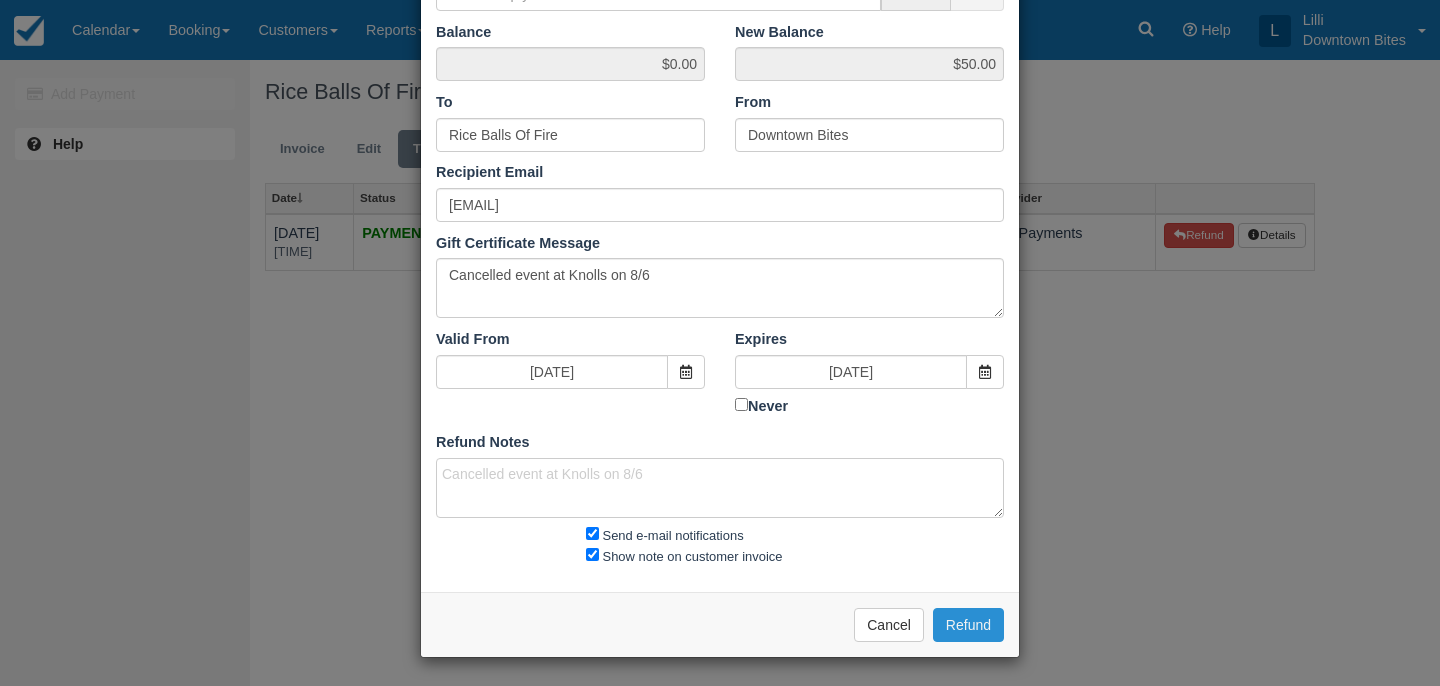 click on "Refund" at bounding box center [968, 625] 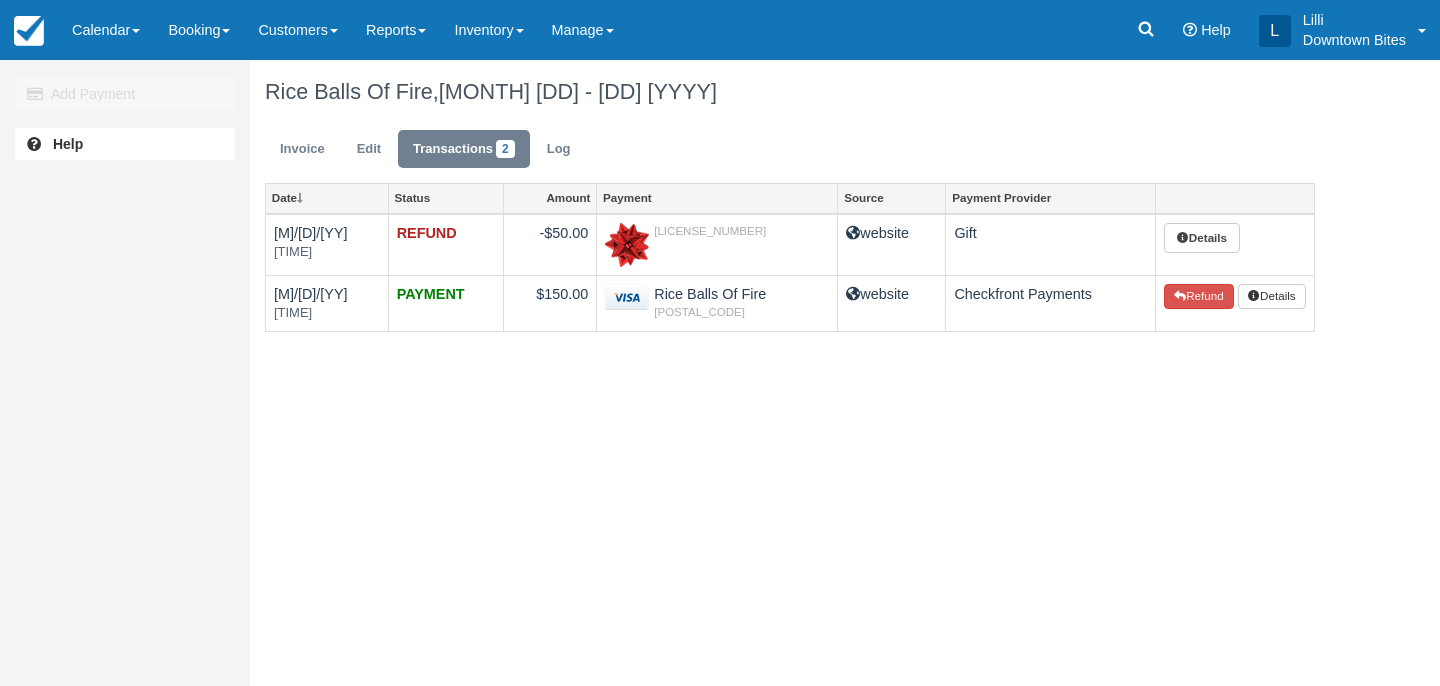 scroll, scrollTop: 0, scrollLeft: 0, axis: both 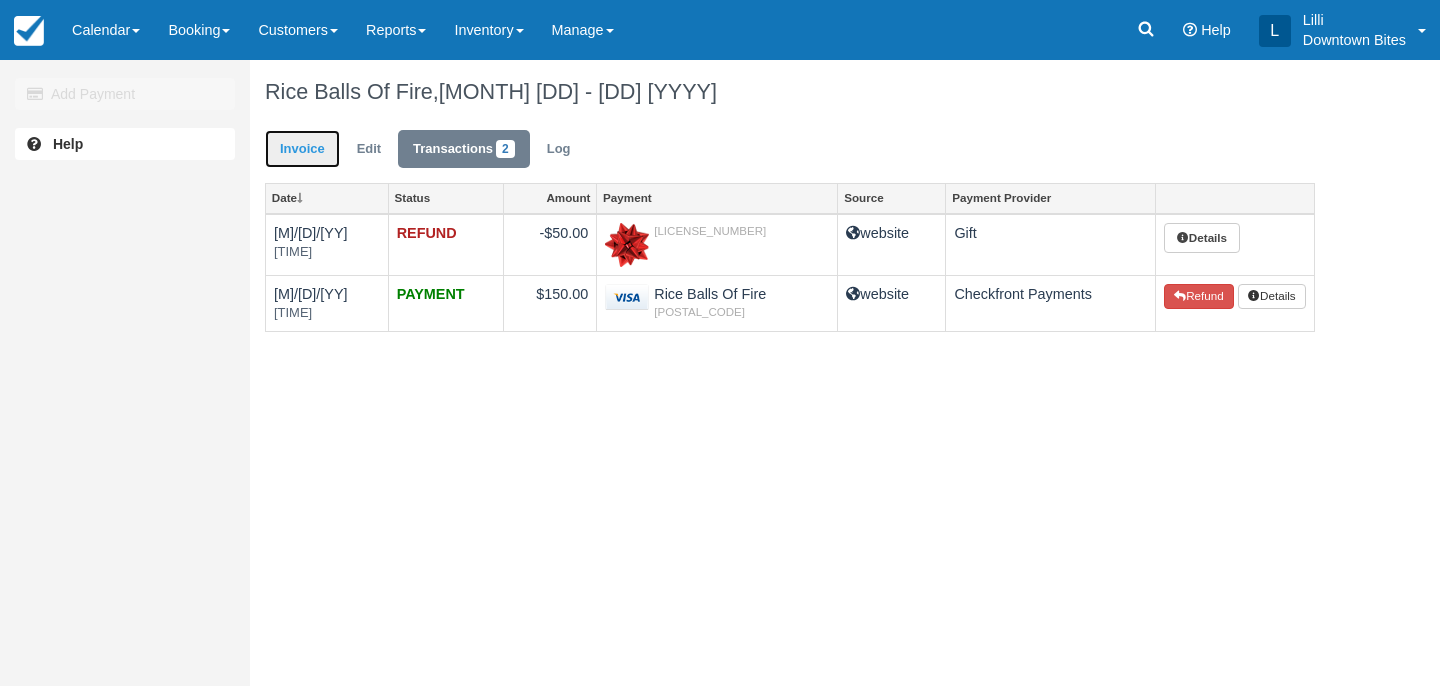 click on "Invoice" at bounding box center (302, 149) 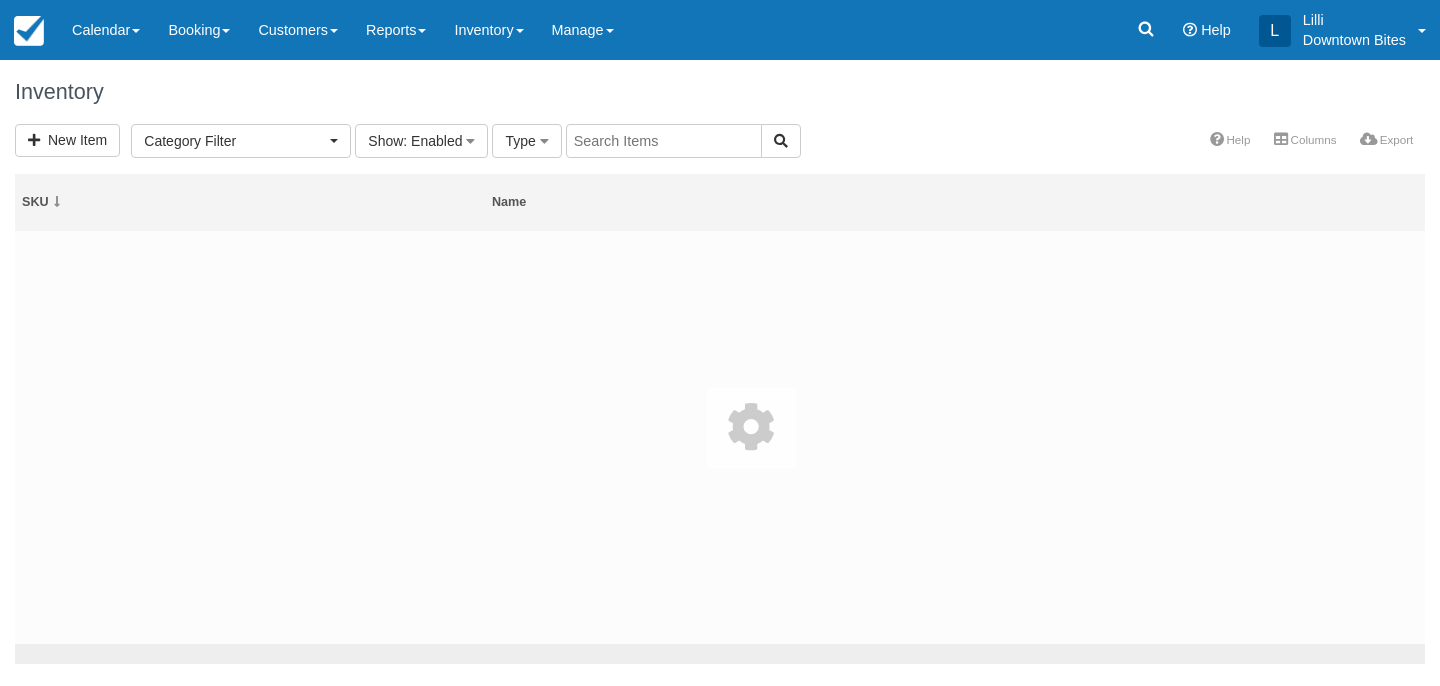 select 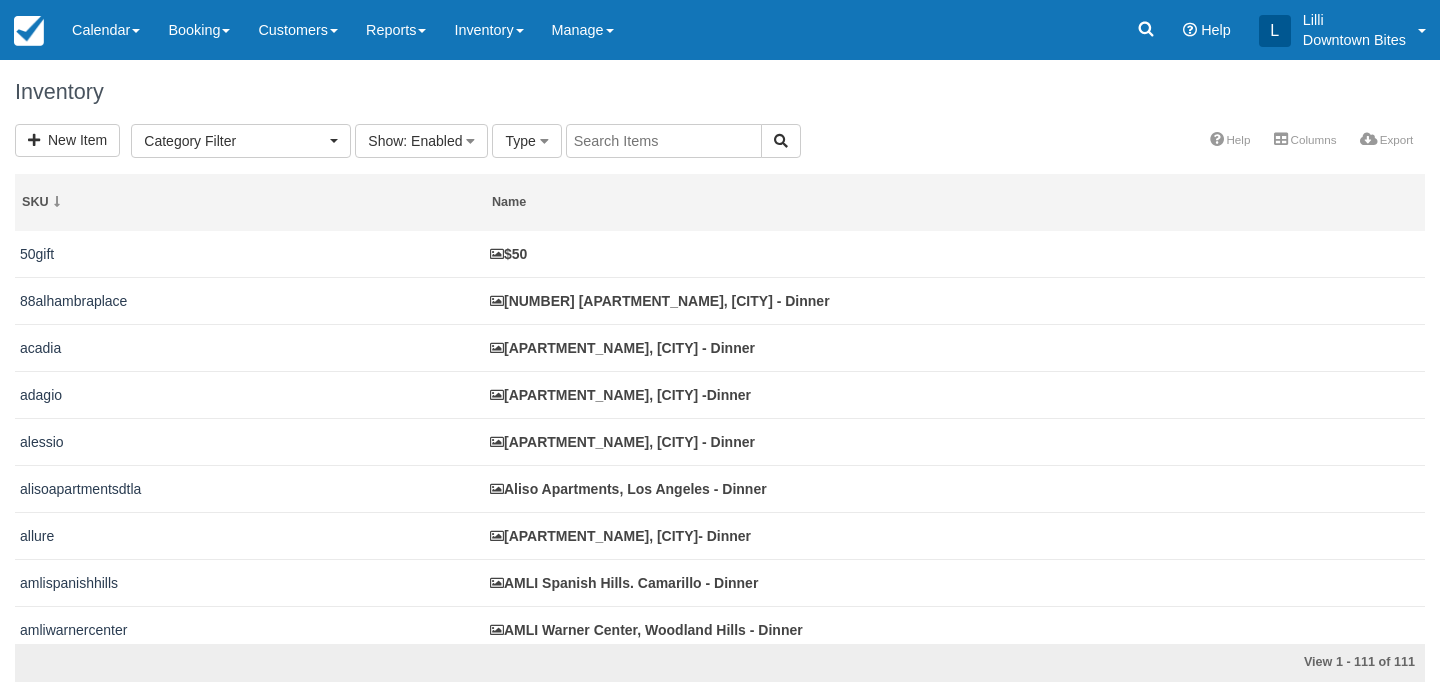 click at bounding box center (664, 141) 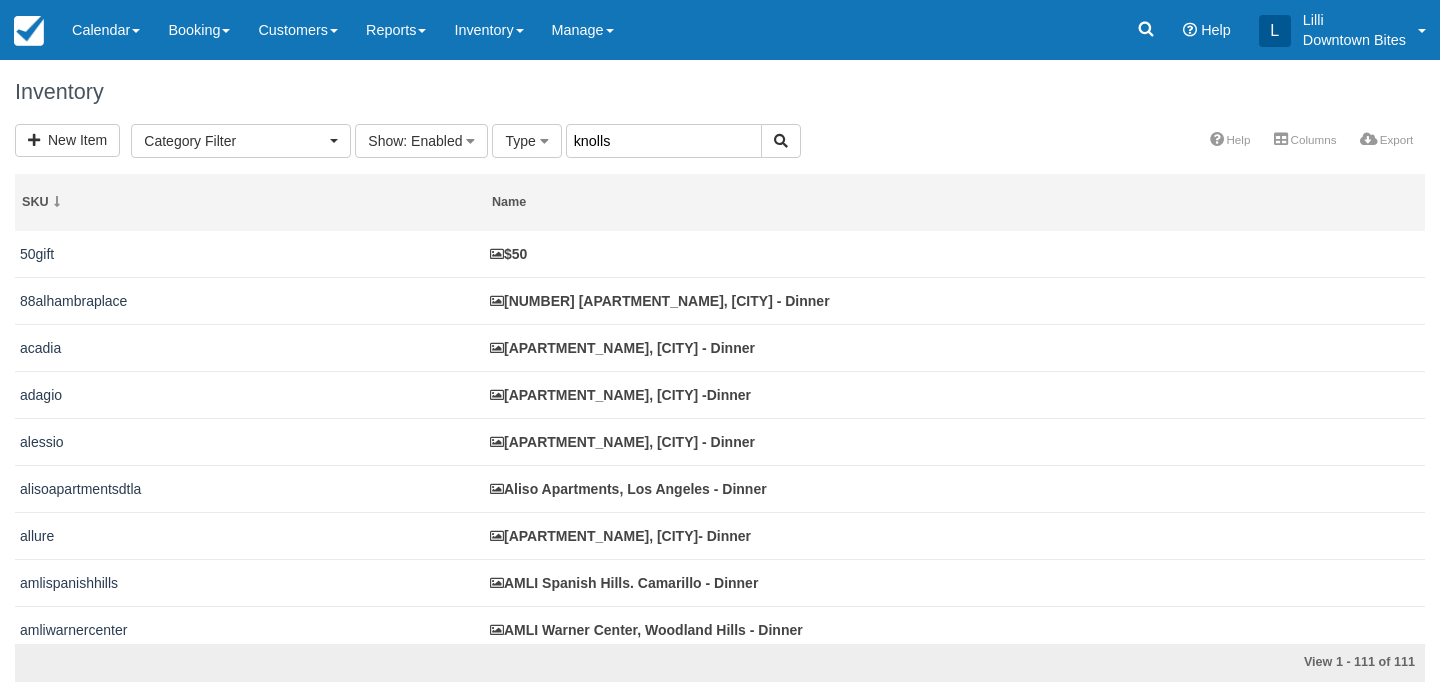 type on "knolls" 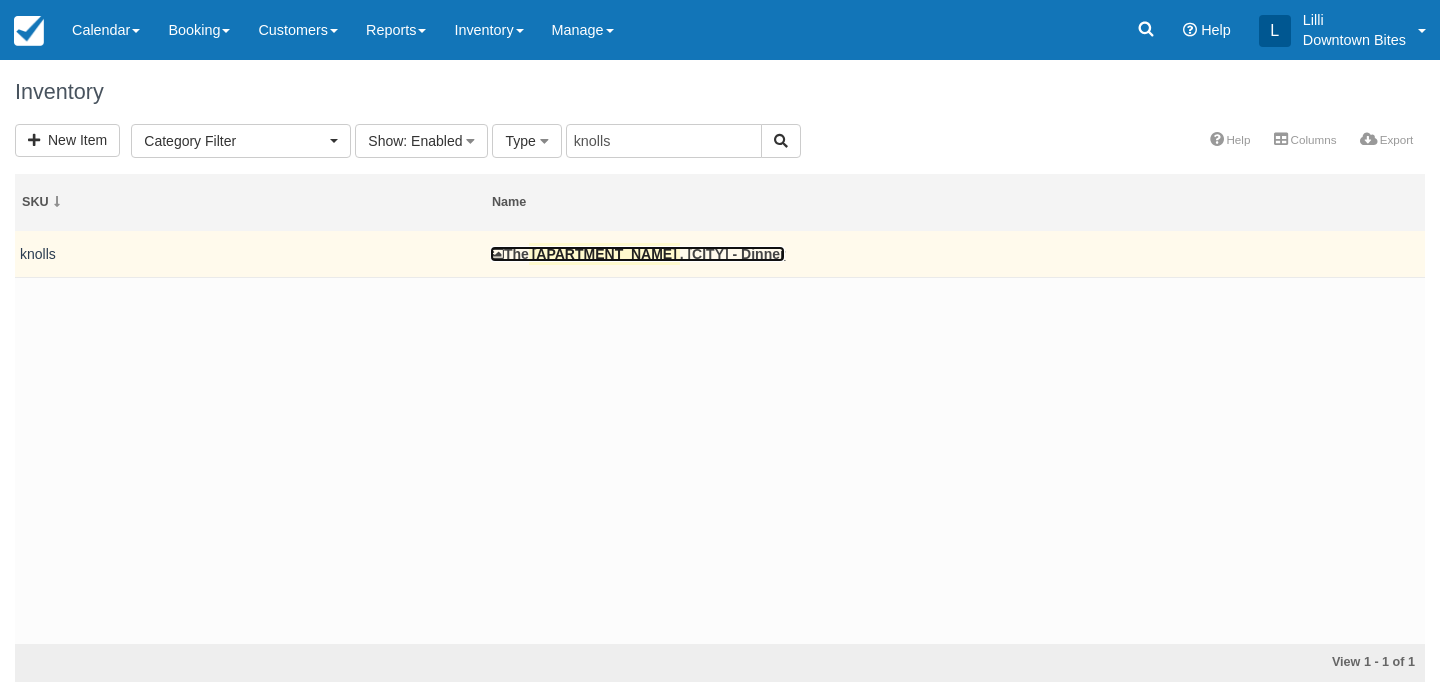click on "Knolls" at bounding box center (604, 254) 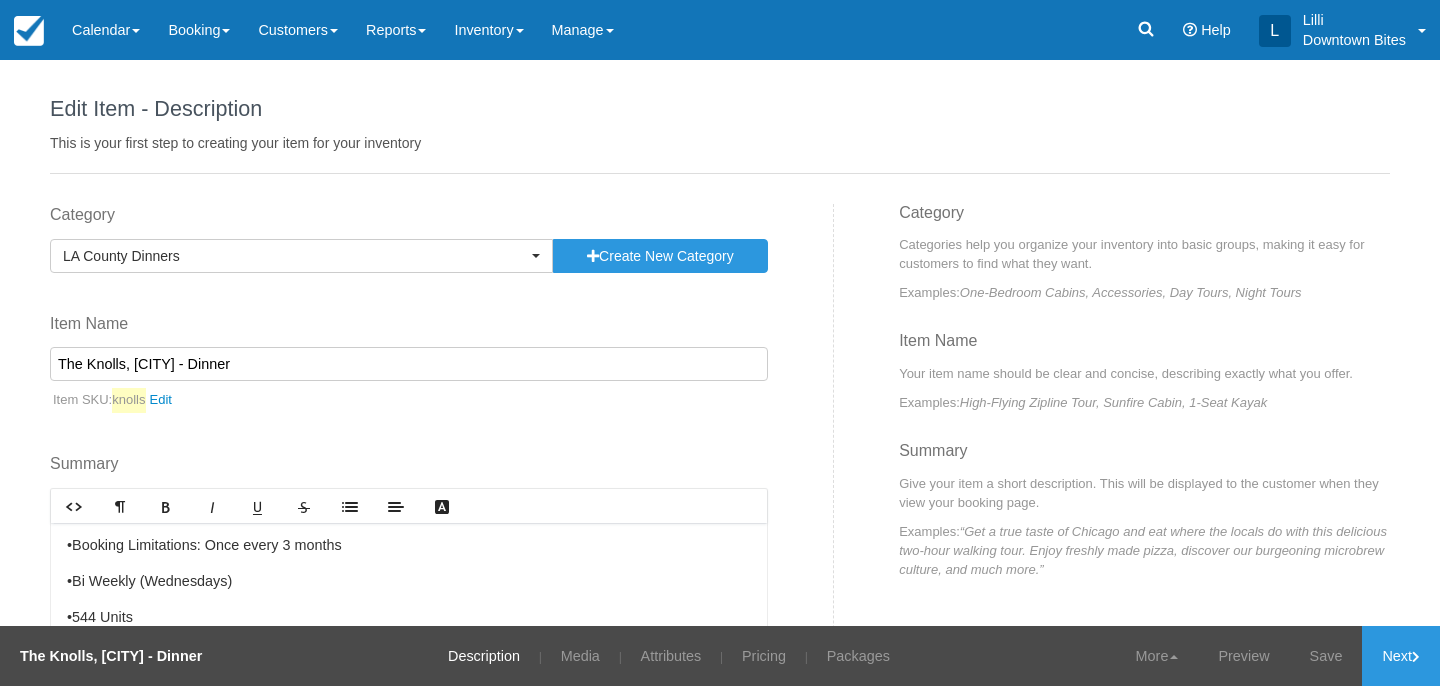 scroll, scrollTop: 0, scrollLeft: 0, axis: both 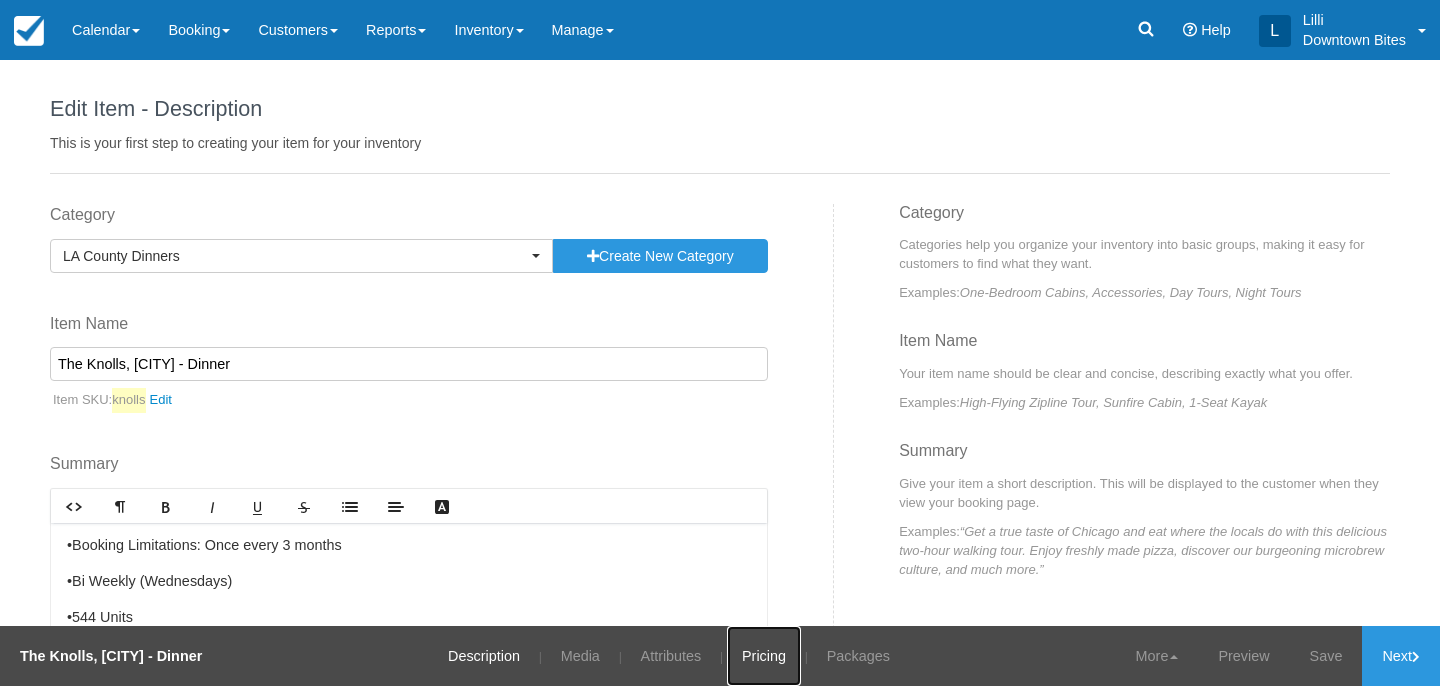click on "Pricing" at bounding box center (764, 656) 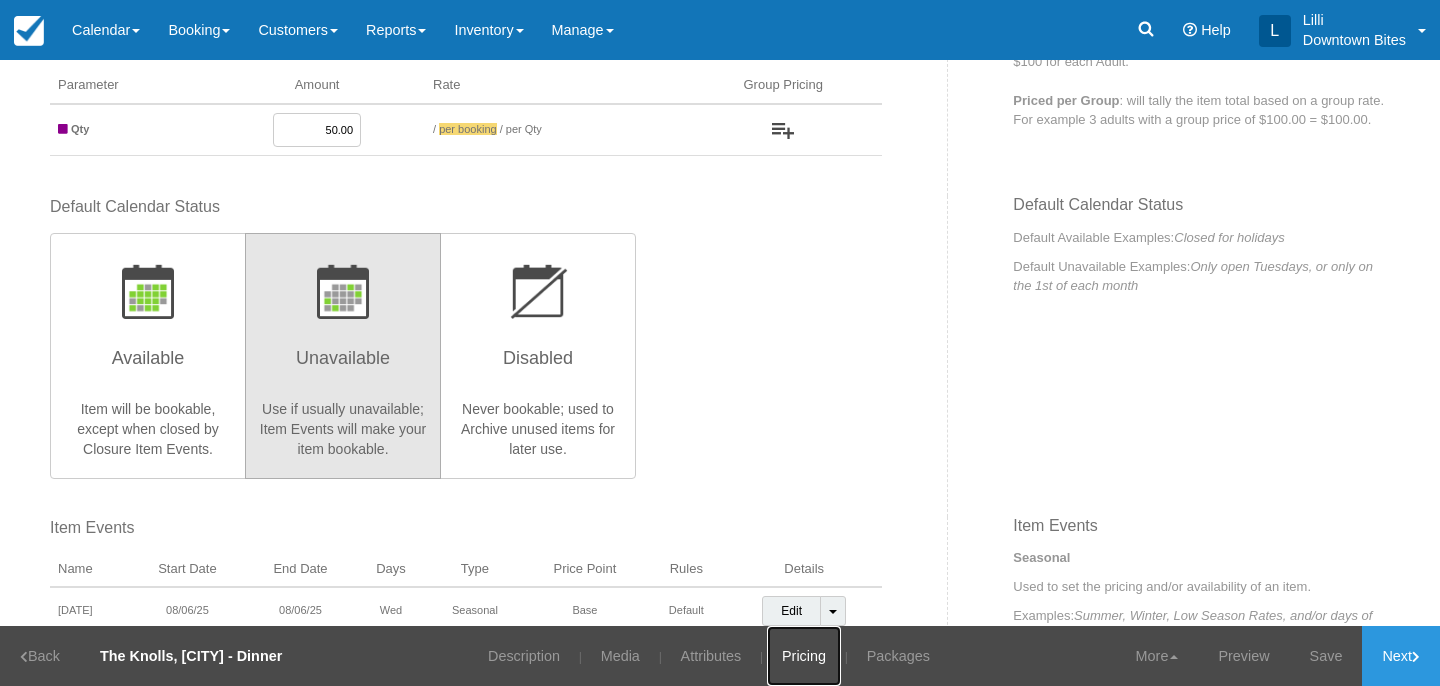 scroll, scrollTop: 424, scrollLeft: 0, axis: vertical 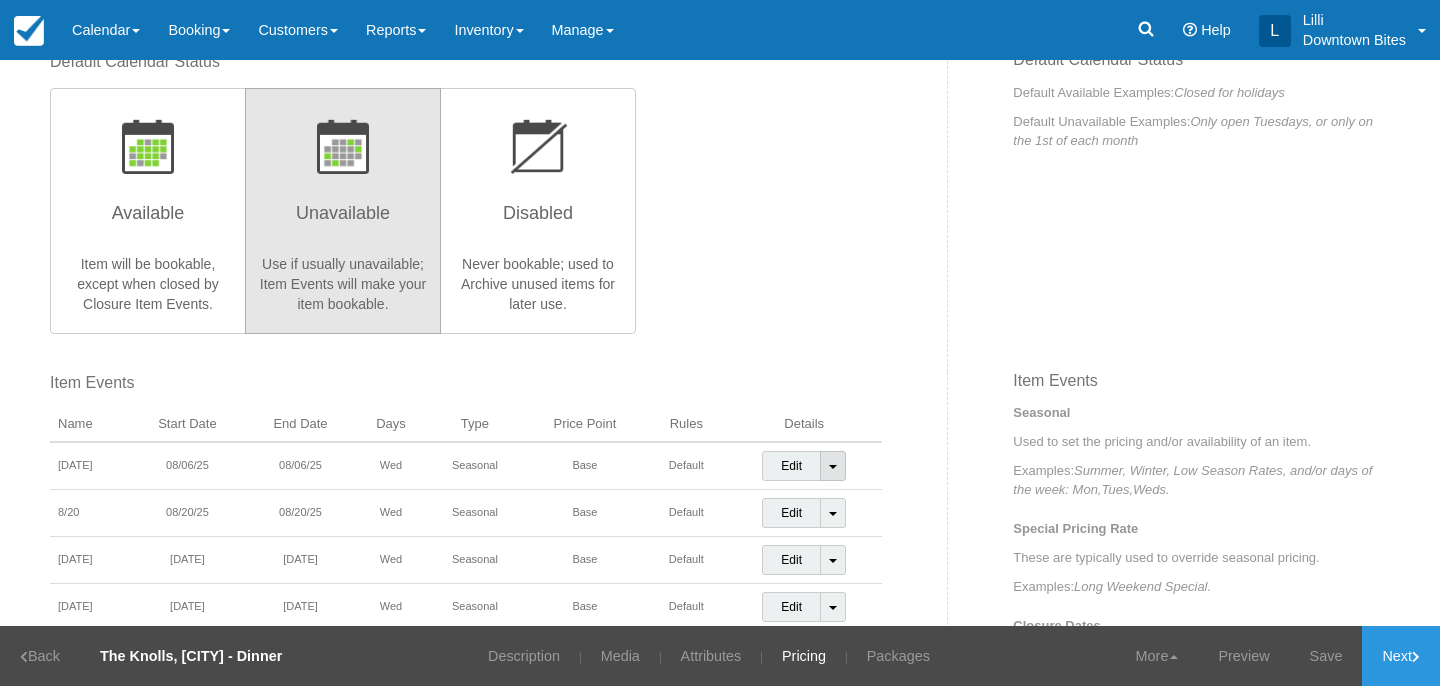 click on "Toggle Dropdown" at bounding box center (833, 466) 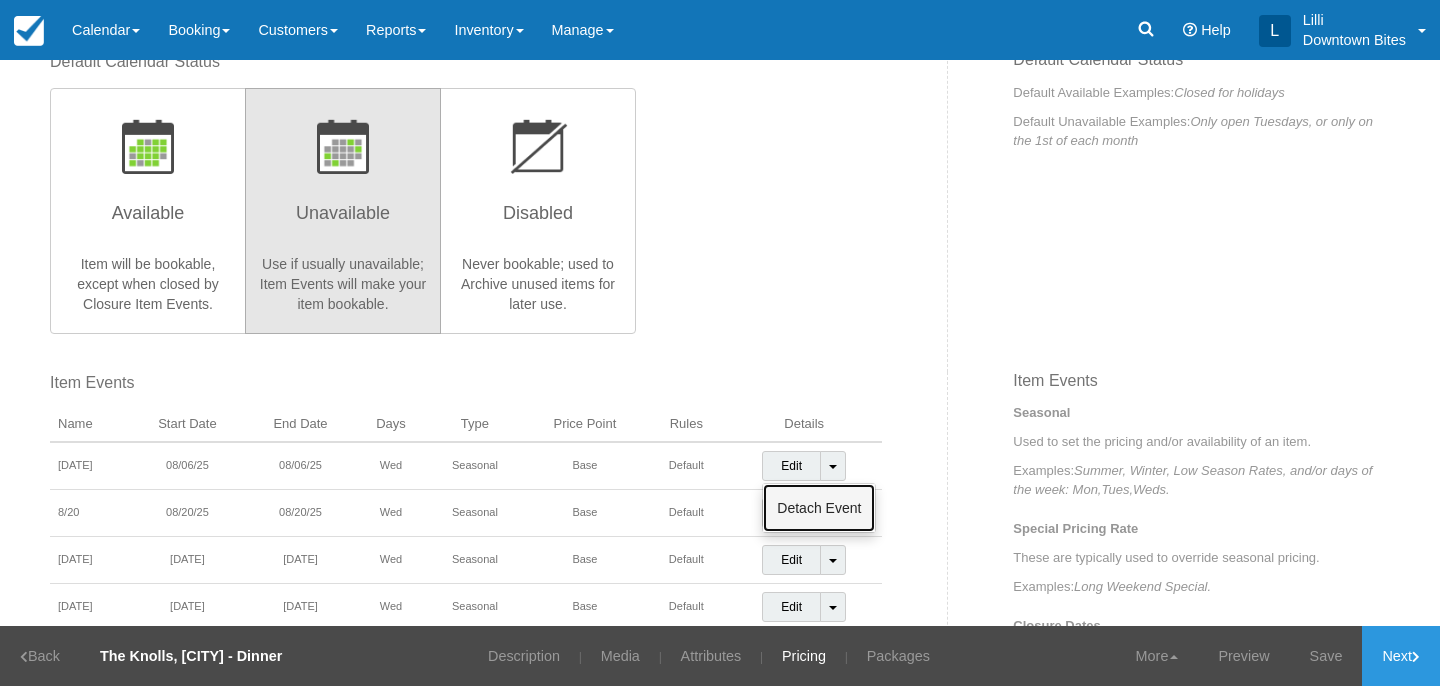 click on "Detach Event" at bounding box center (819, 508) 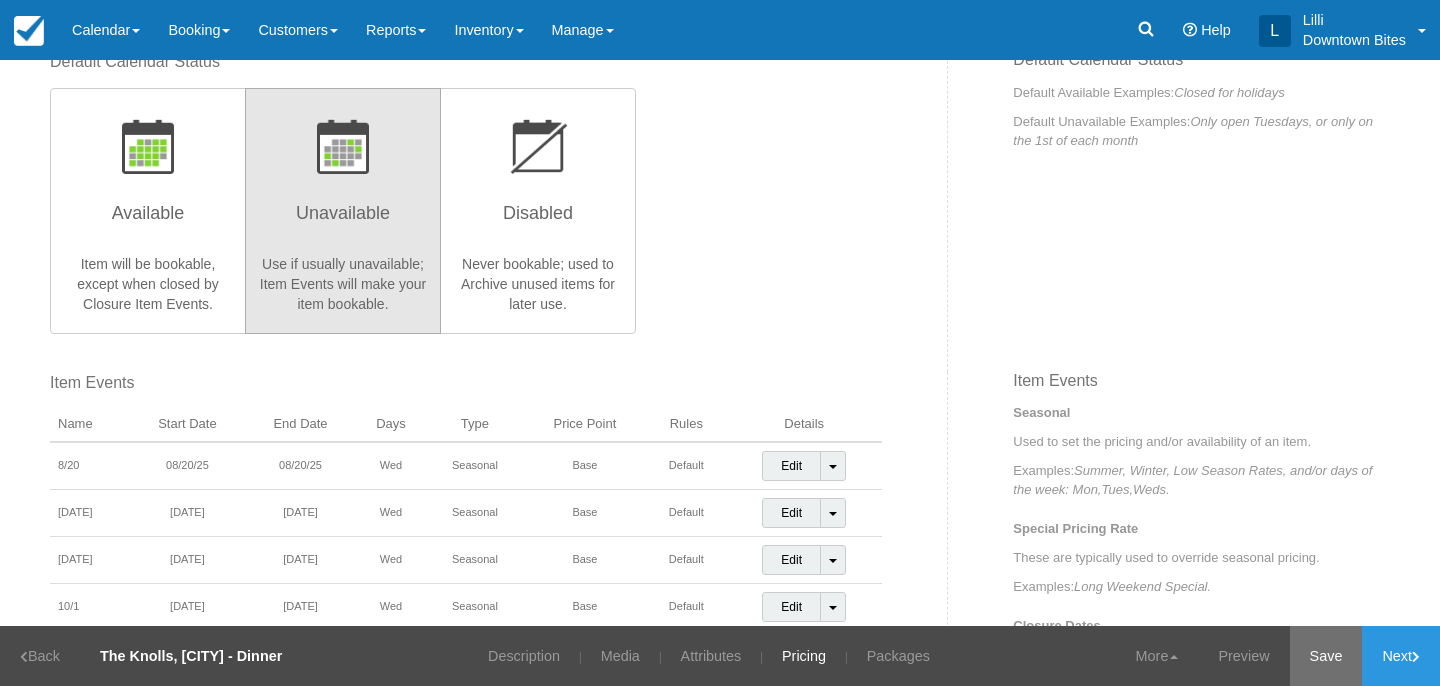 click on "Save" at bounding box center [1326, 656] 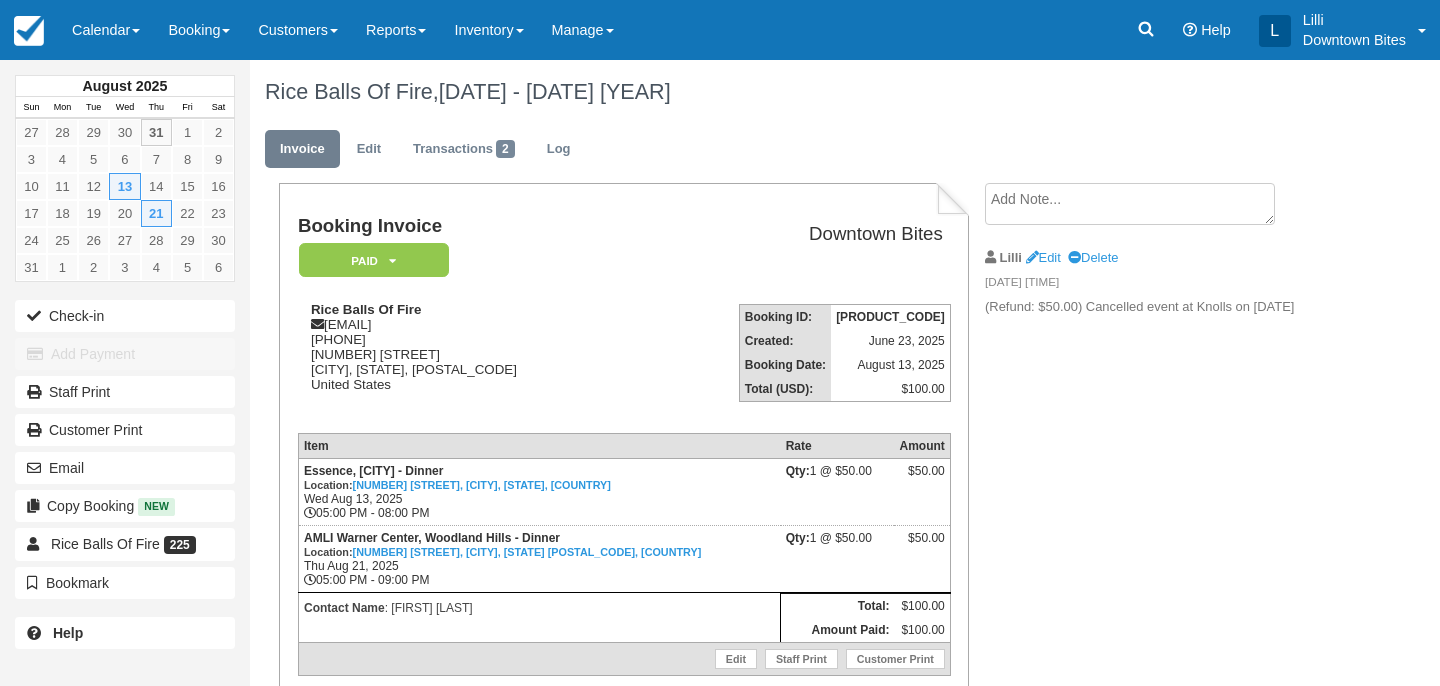 scroll, scrollTop: 0, scrollLeft: 0, axis: both 